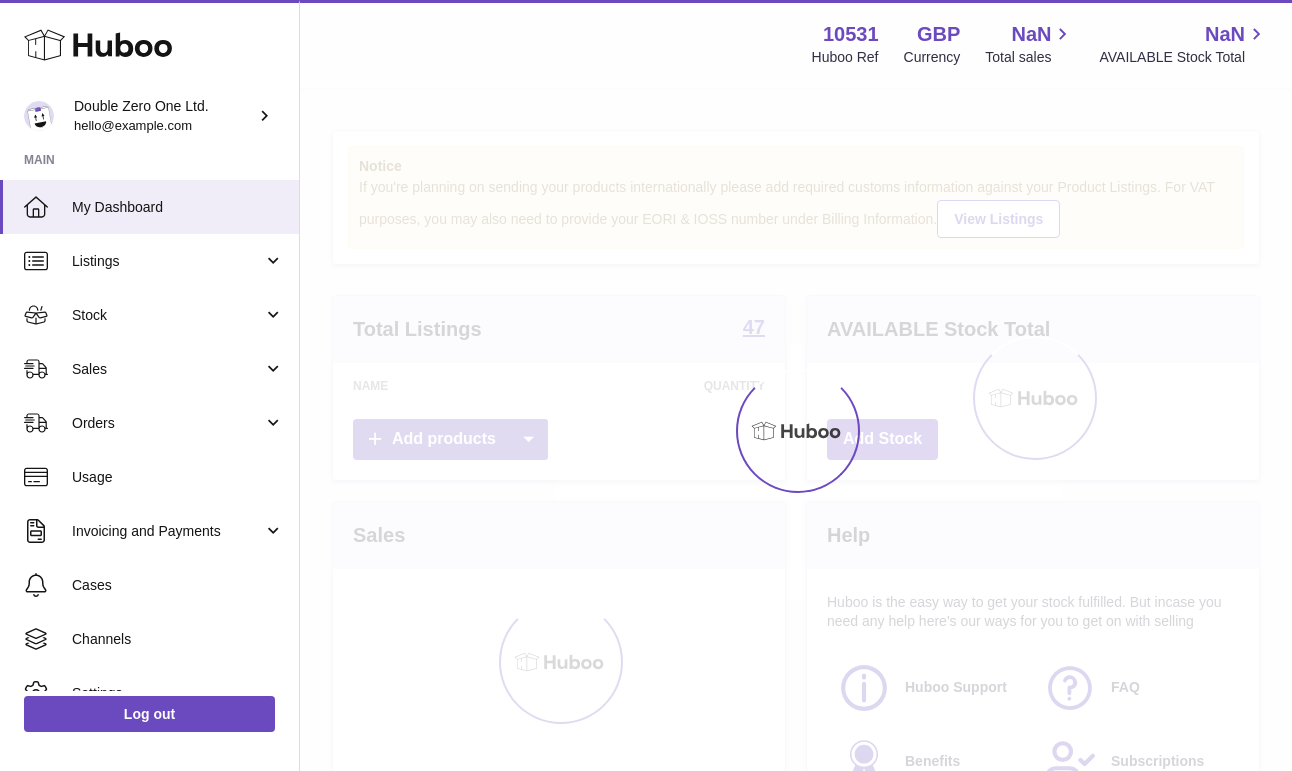 scroll, scrollTop: 0, scrollLeft: 0, axis: both 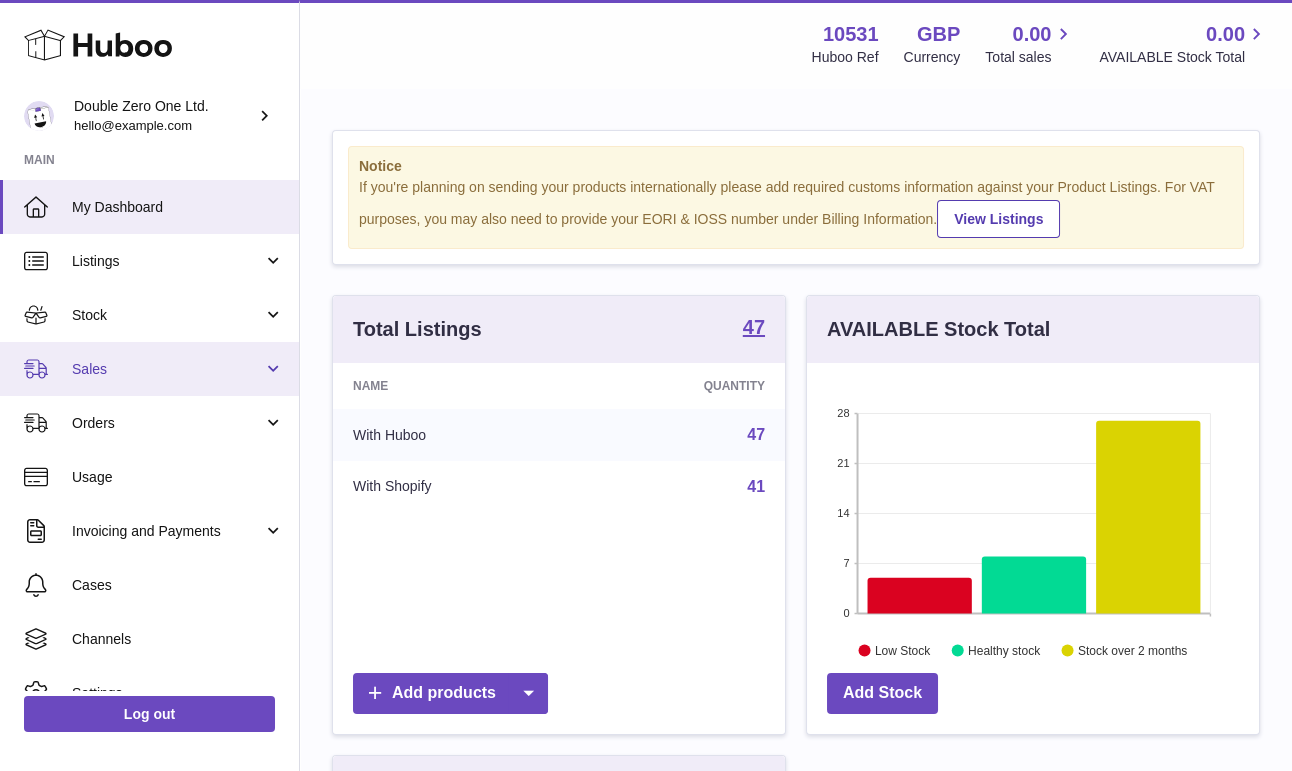 click on "Sales" at bounding box center (167, 369) 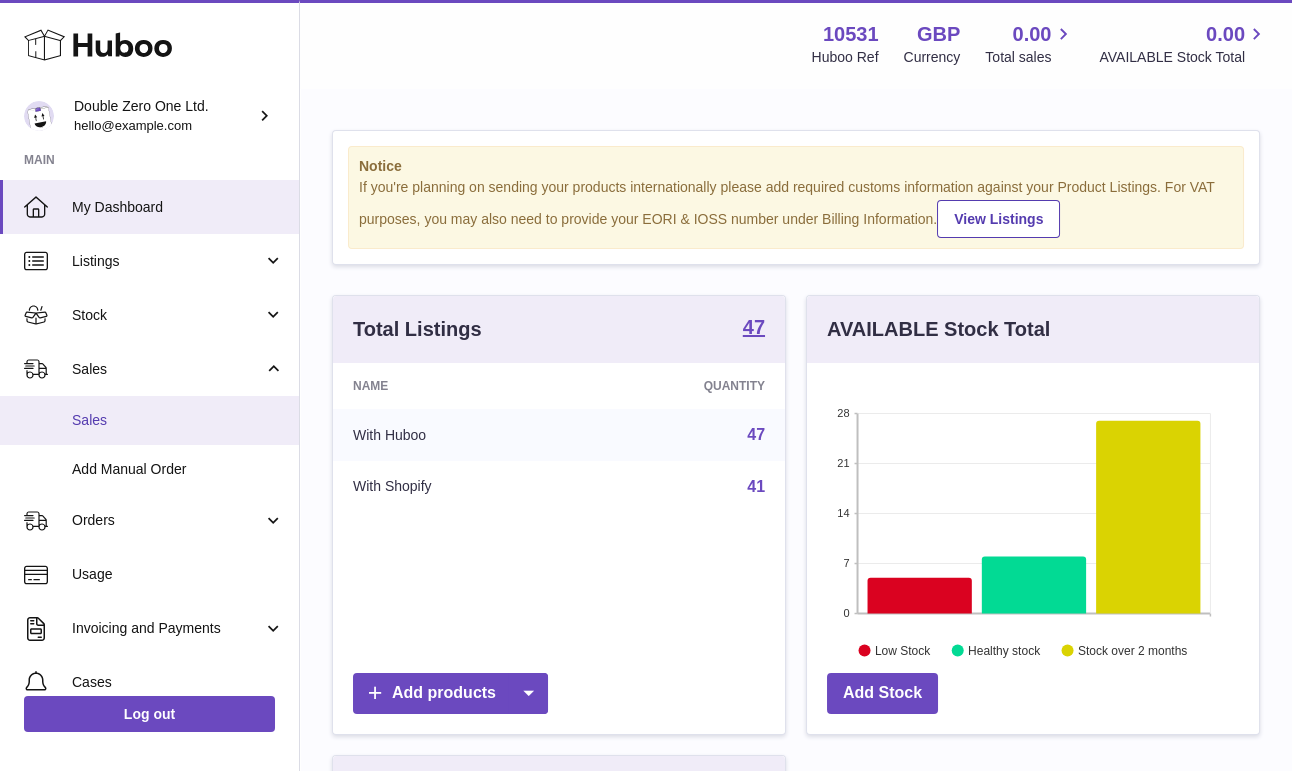 click on "Sales" at bounding box center [149, 420] 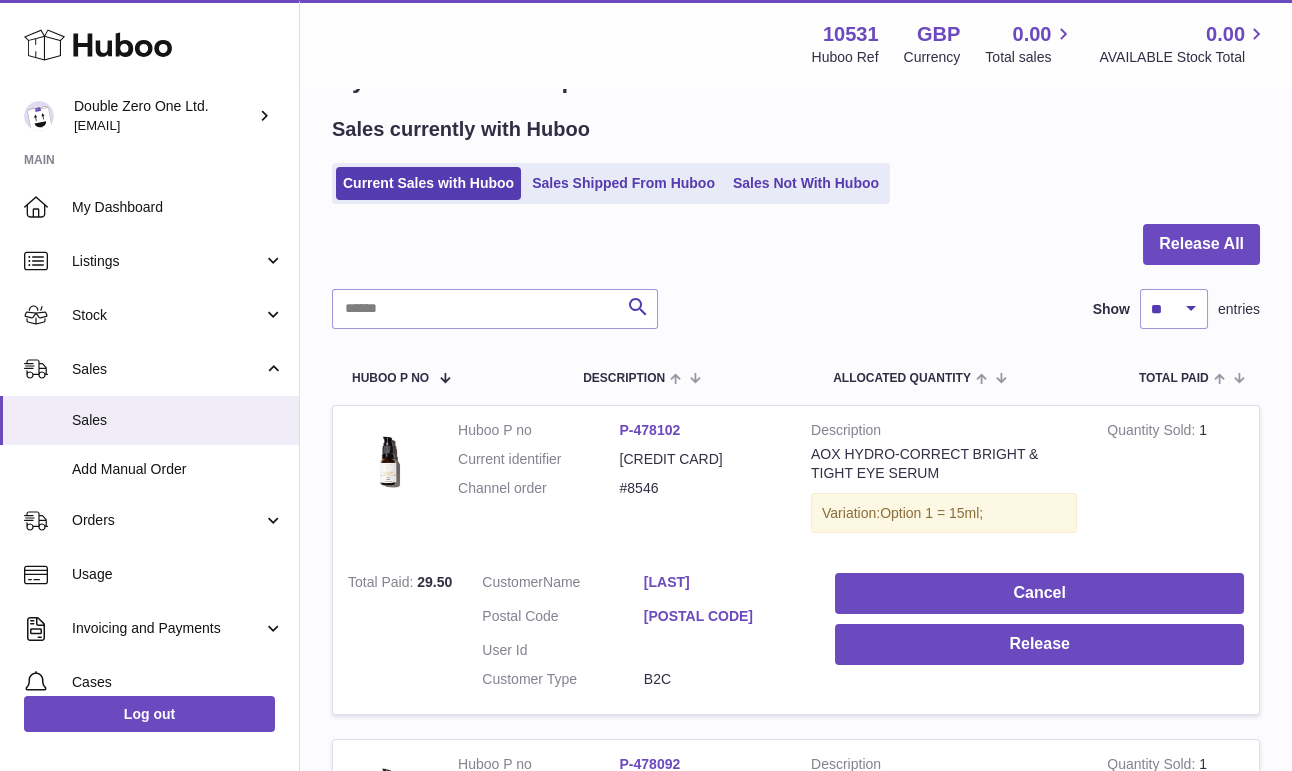 scroll, scrollTop: 11, scrollLeft: 0, axis: vertical 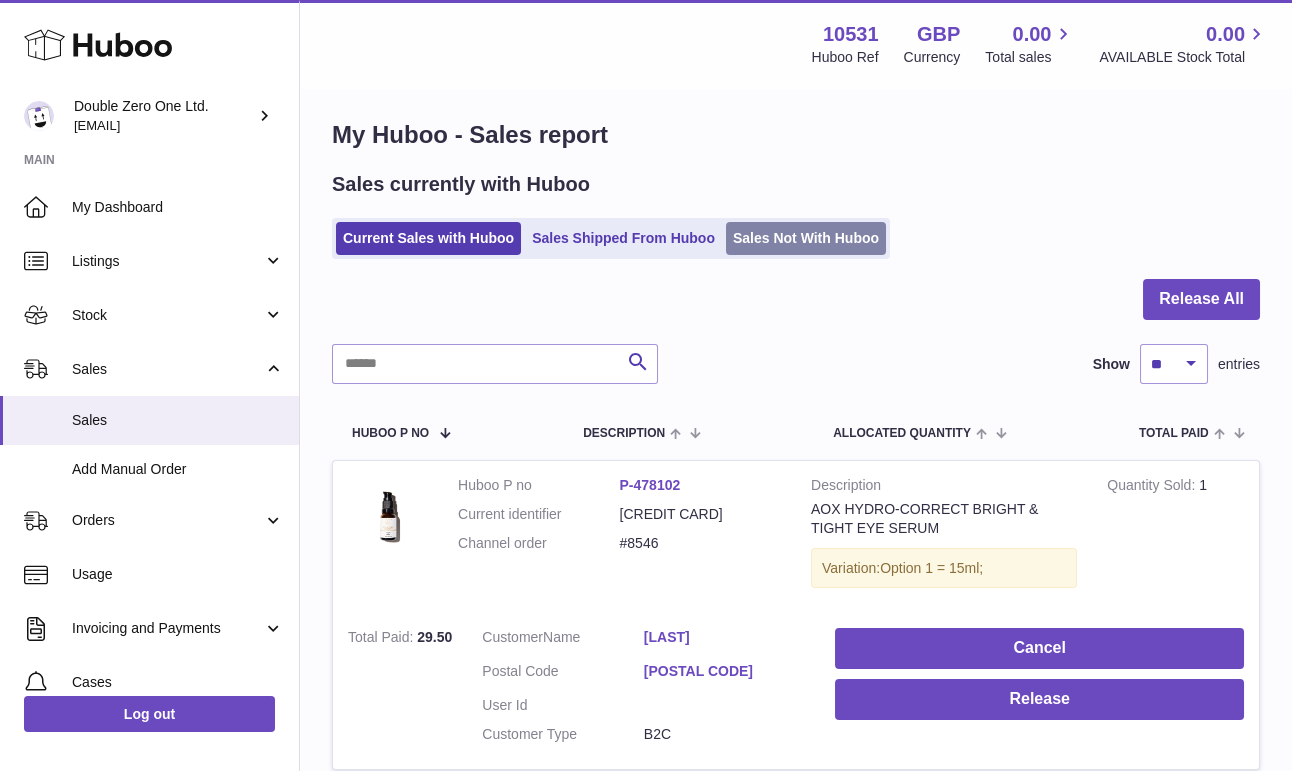 click on "Sales Not With Huboo" at bounding box center [806, 238] 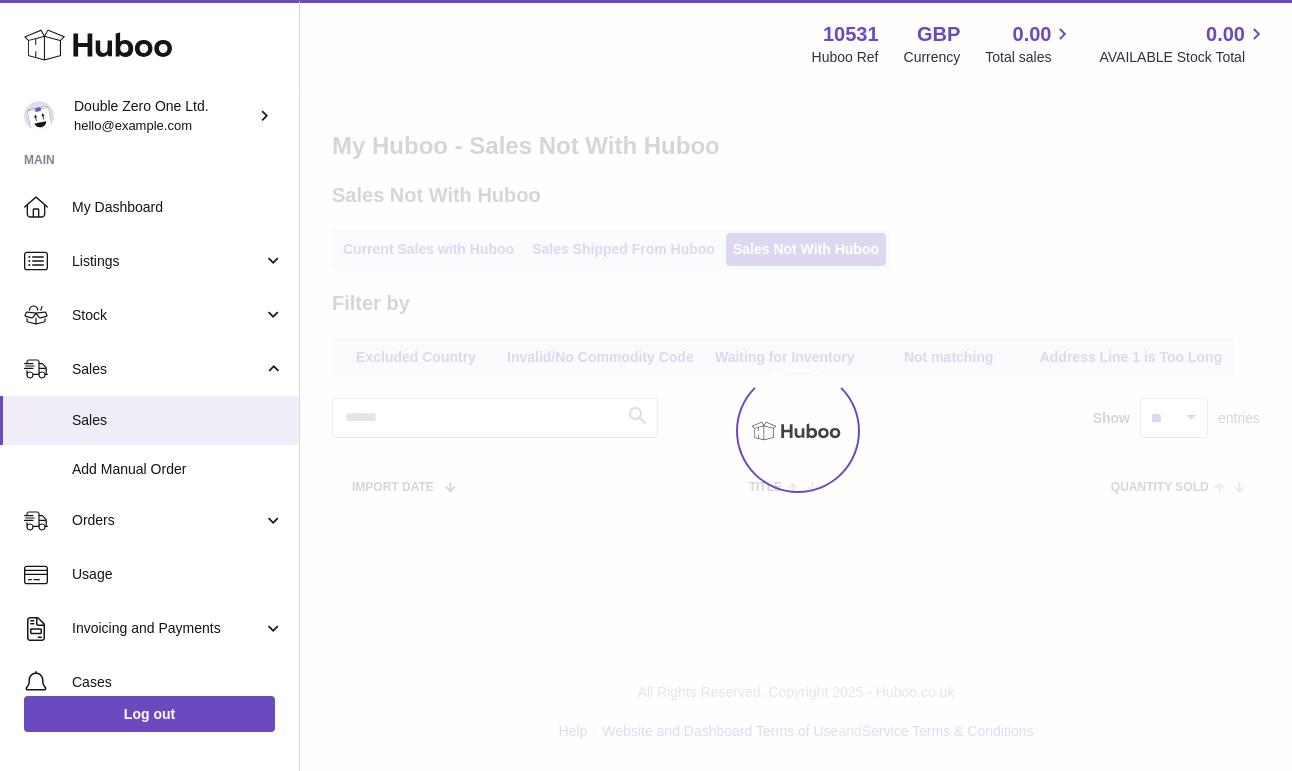 scroll, scrollTop: 0, scrollLeft: 0, axis: both 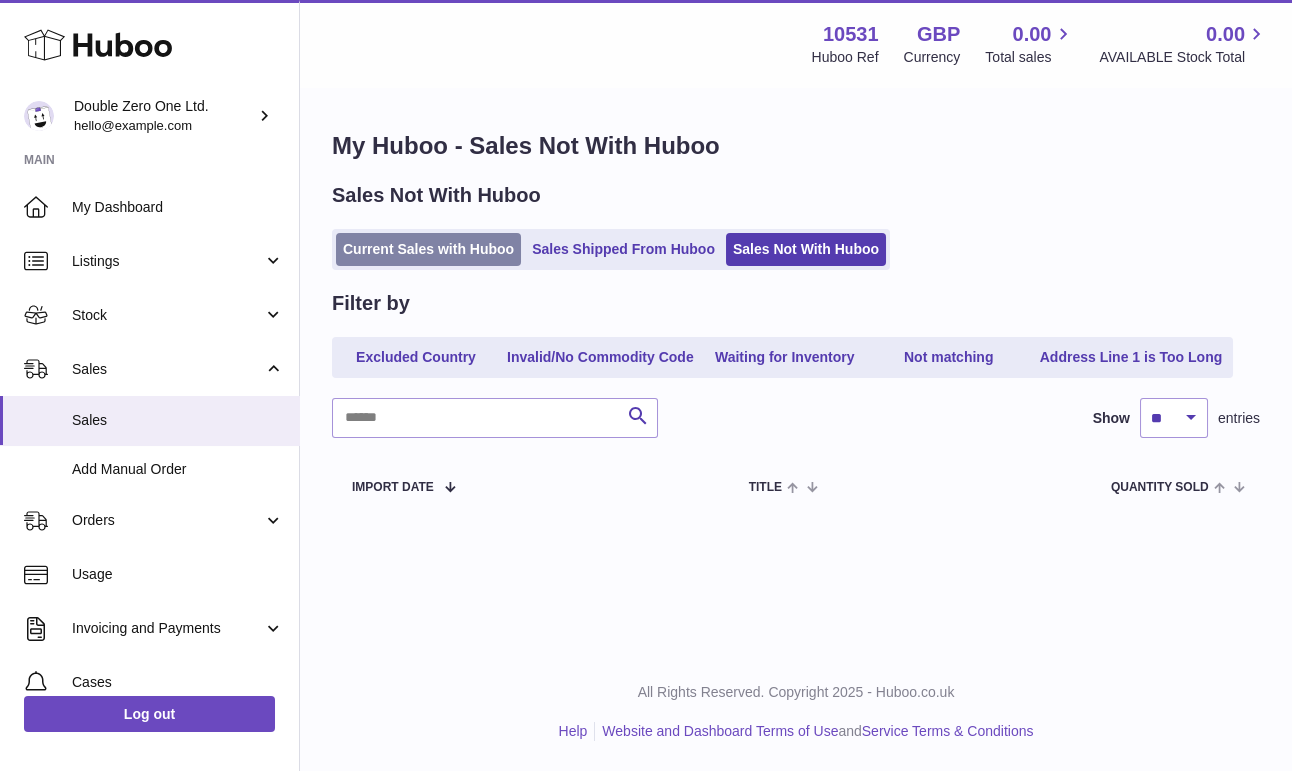 click on "Current Sales with Huboo" at bounding box center [428, 249] 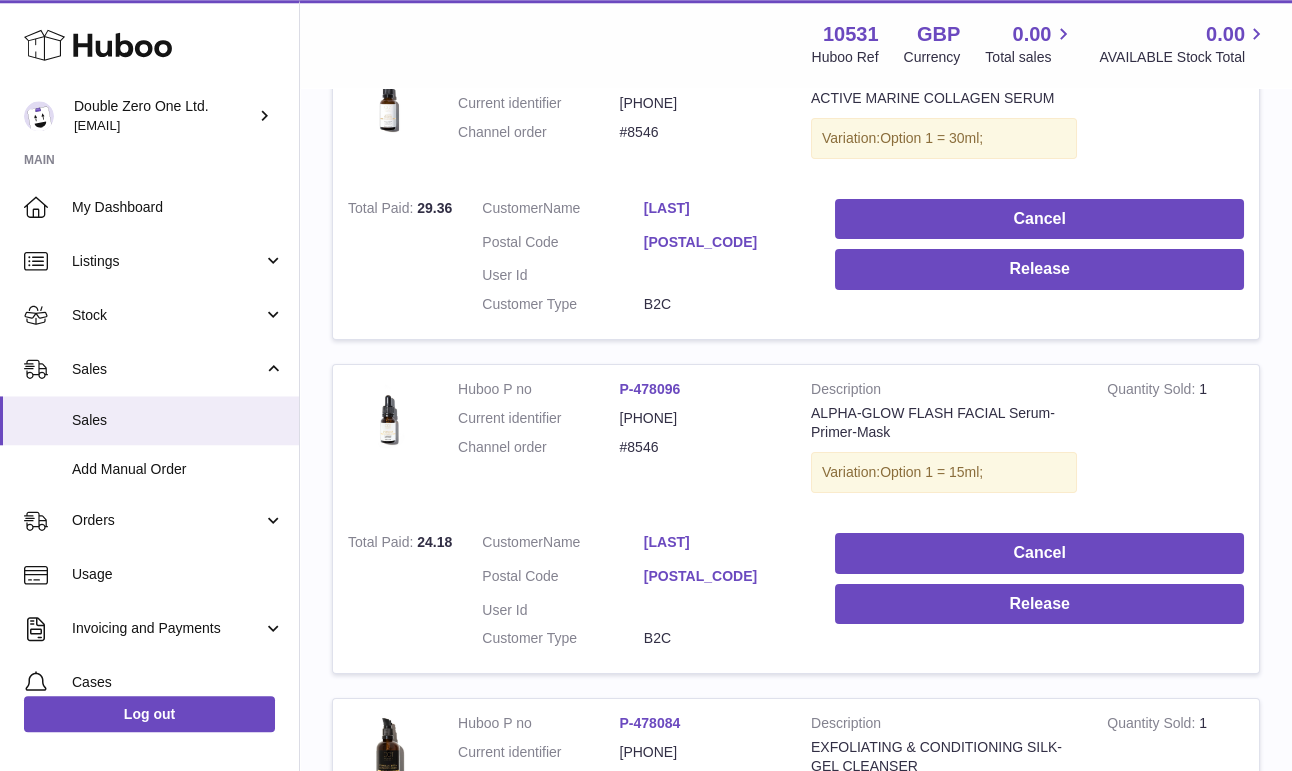 scroll, scrollTop: 758, scrollLeft: 0, axis: vertical 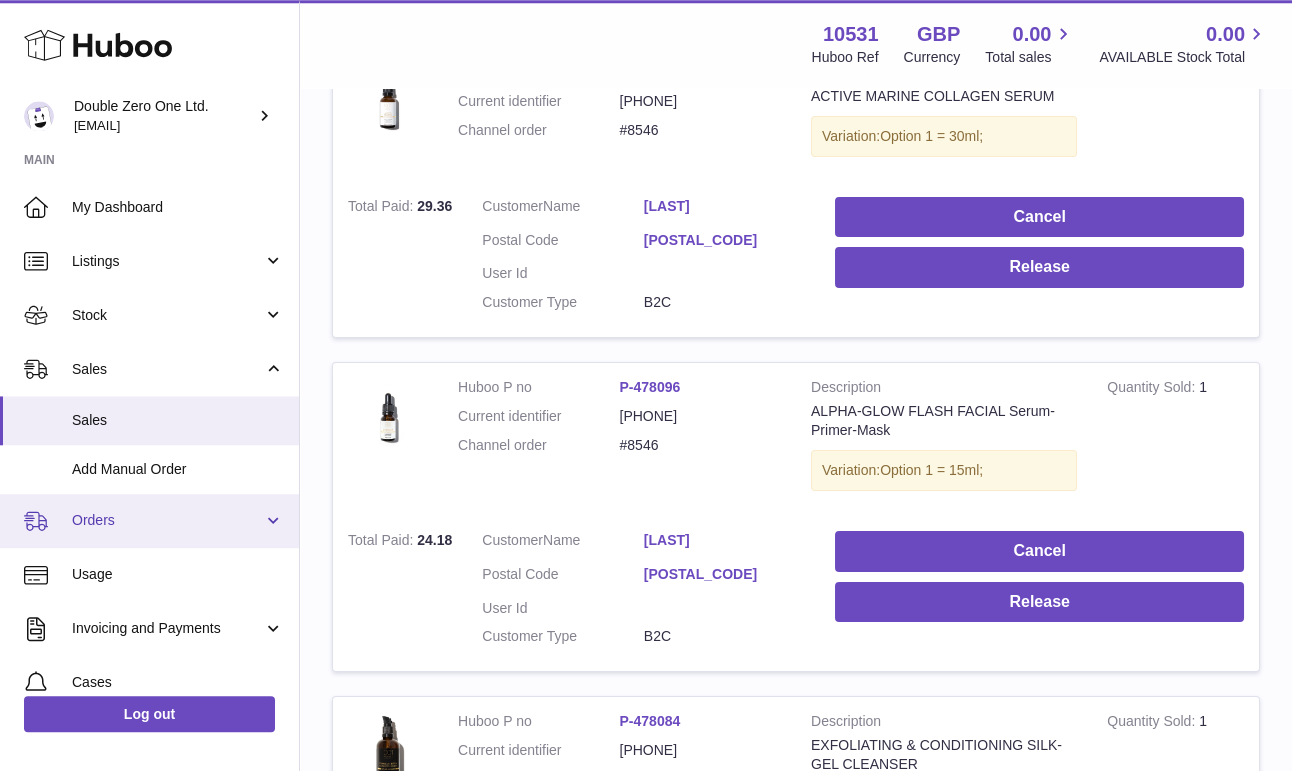 click on "Orders" at bounding box center [167, 520] 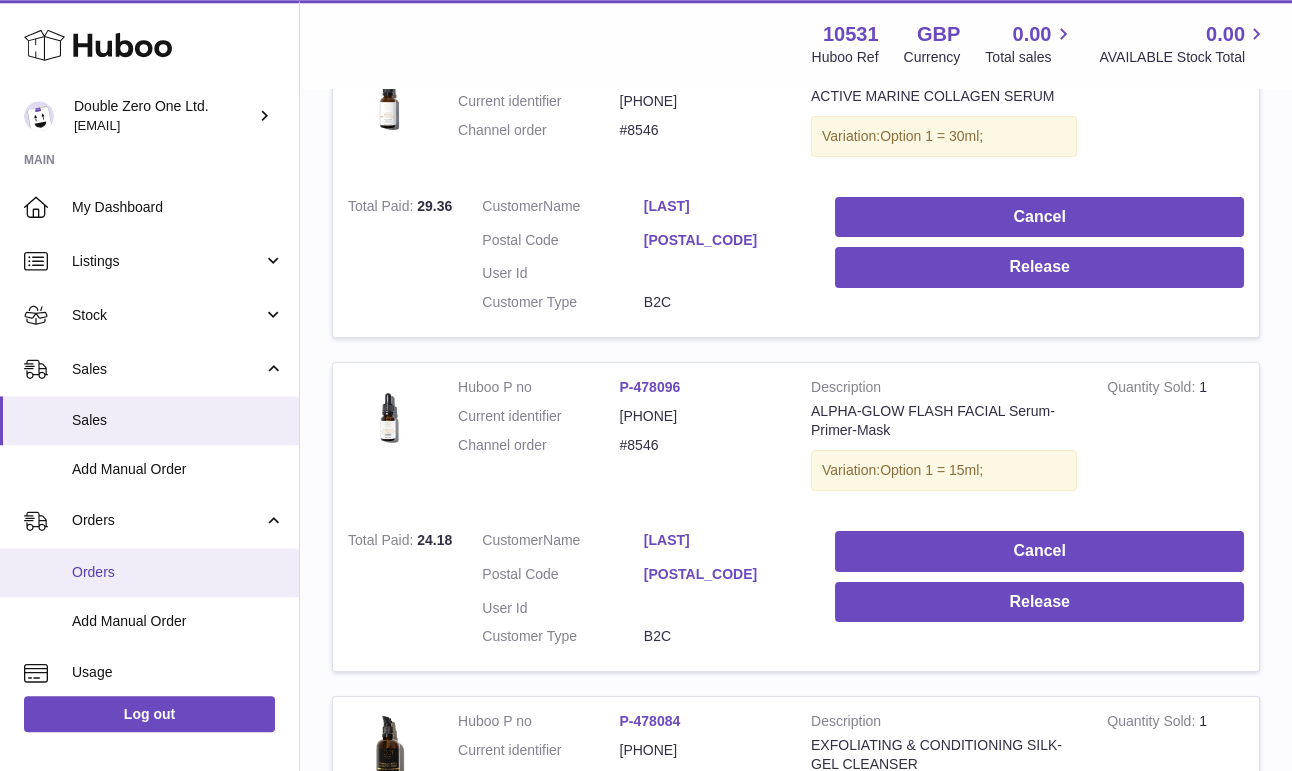 click on "Orders" at bounding box center (178, 572) 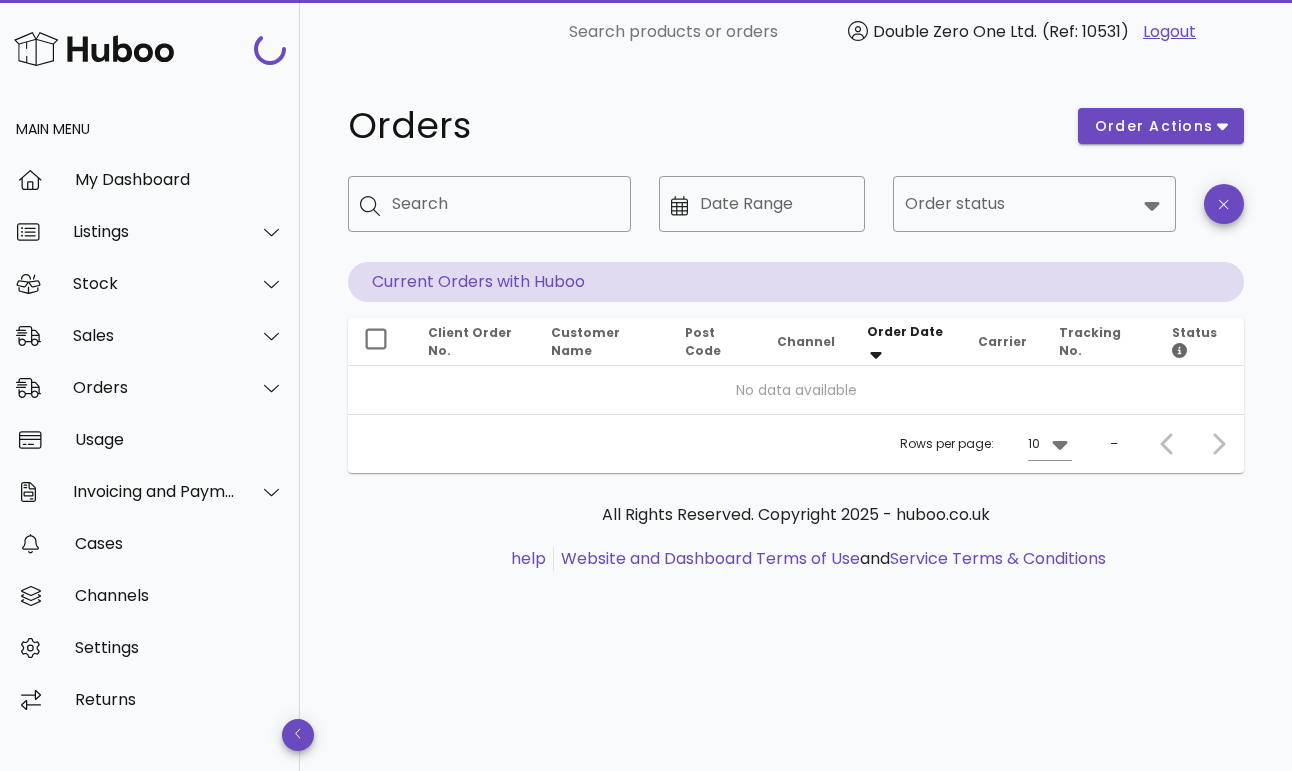 scroll, scrollTop: 0, scrollLeft: 0, axis: both 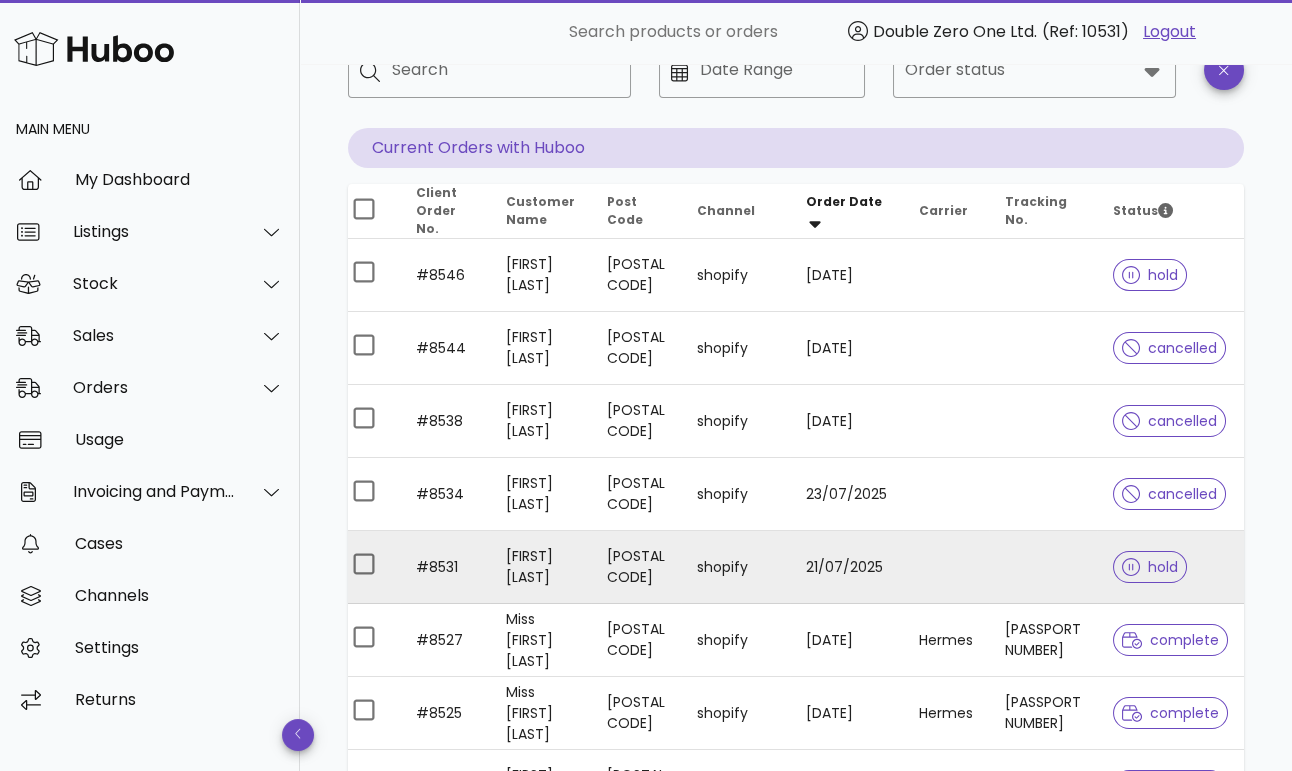 click at bounding box center [1043, 567] 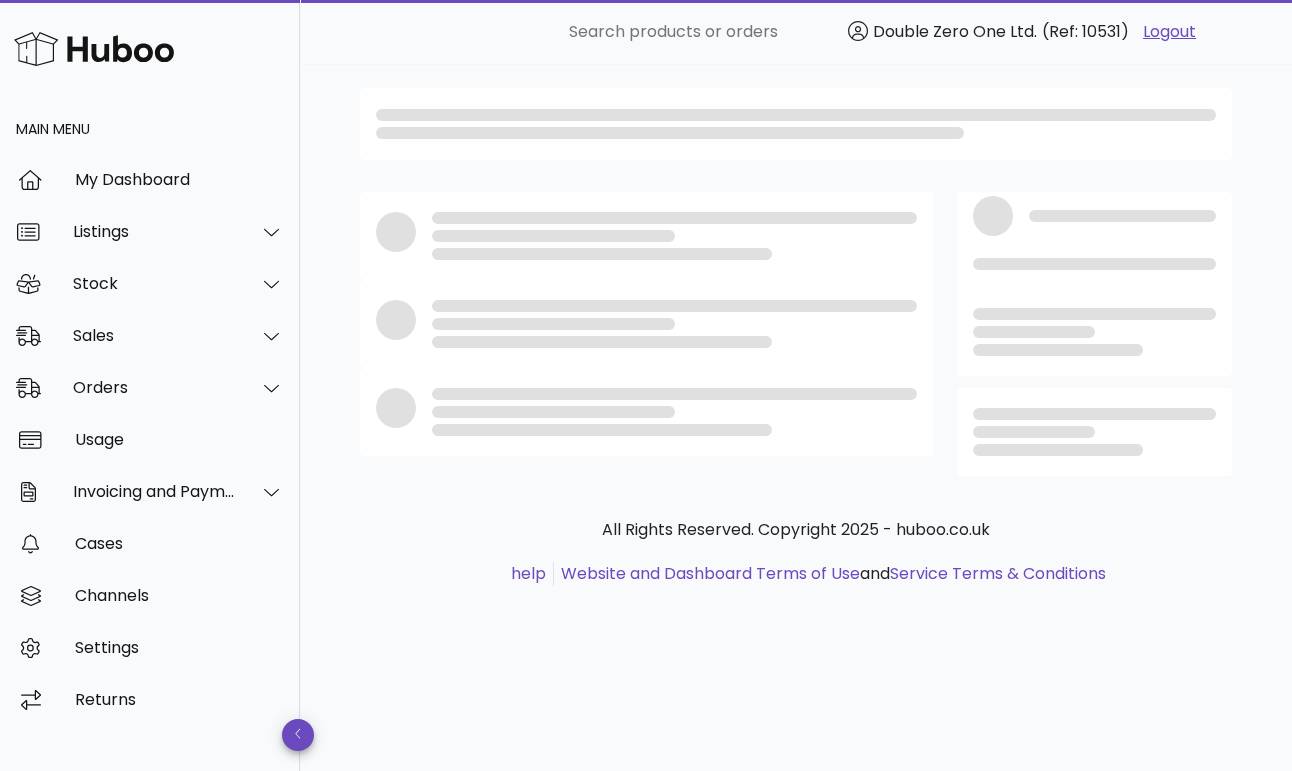 scroll, scrollTop: 0, scrollLeft: 0, axis: both 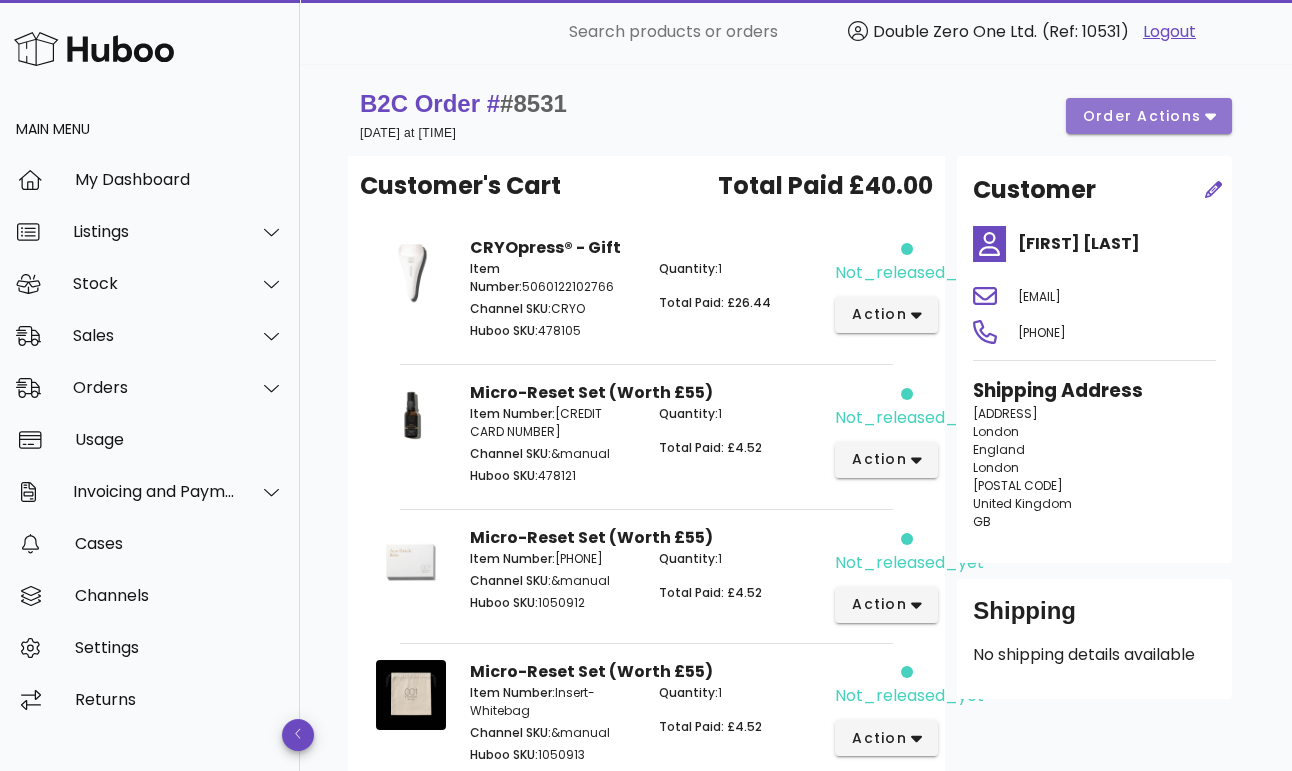 click on "order actions" at bounding box center [1142, 116] 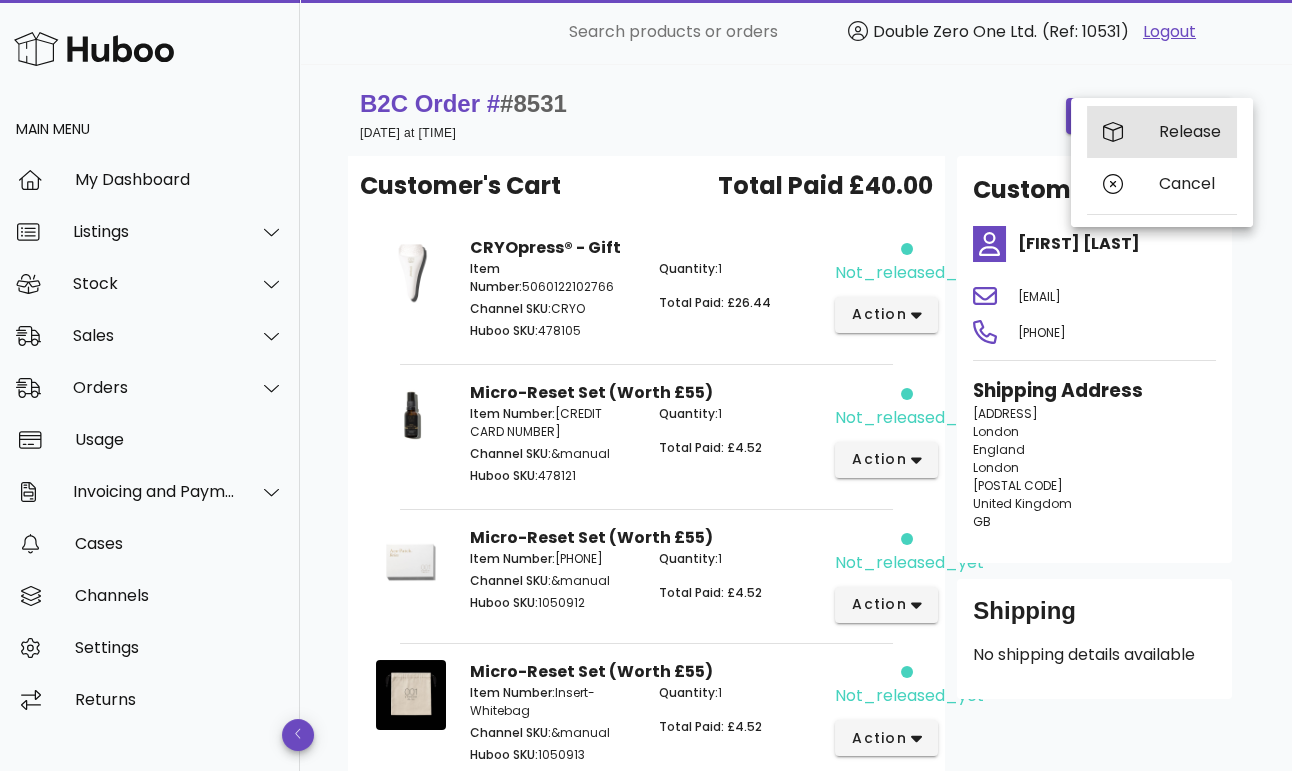 click on "Release" at bounding box center [1162, 132] 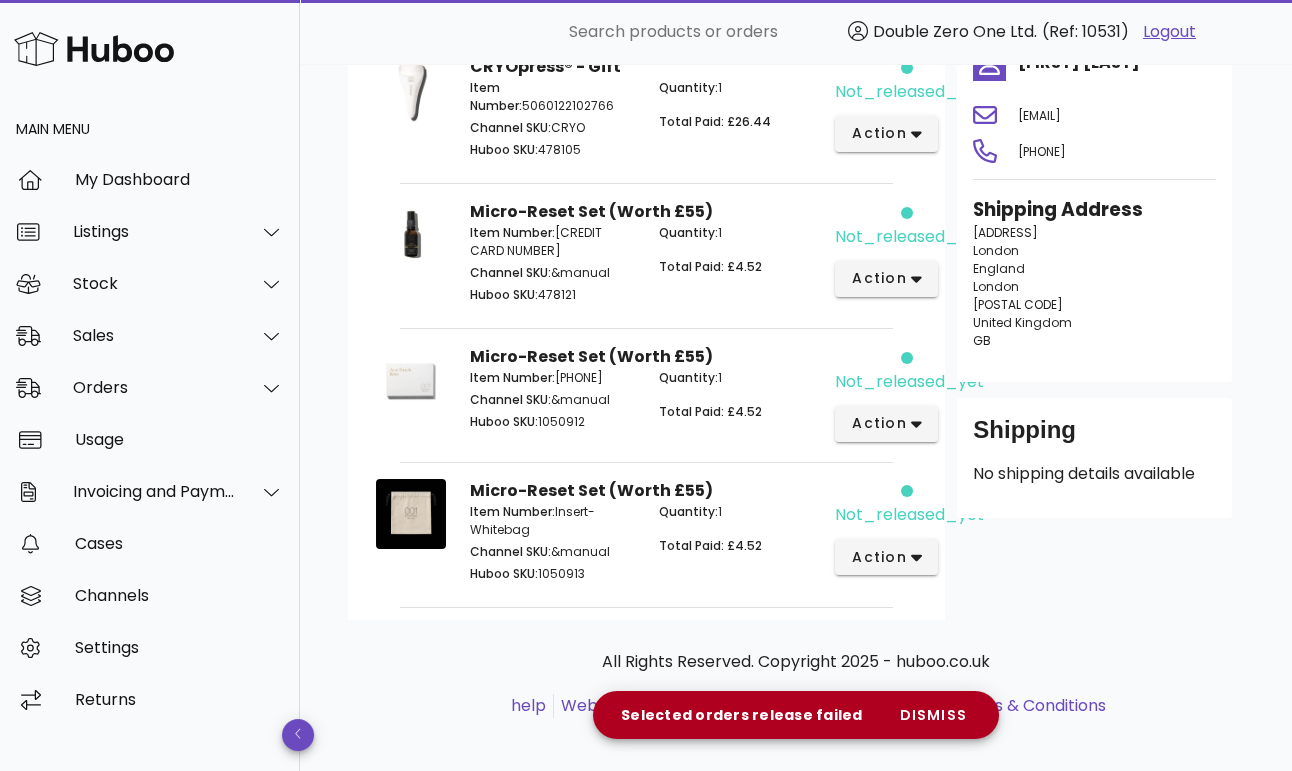 scroll, scrollTop: 184, scrollLeft: 0, axis: vertical 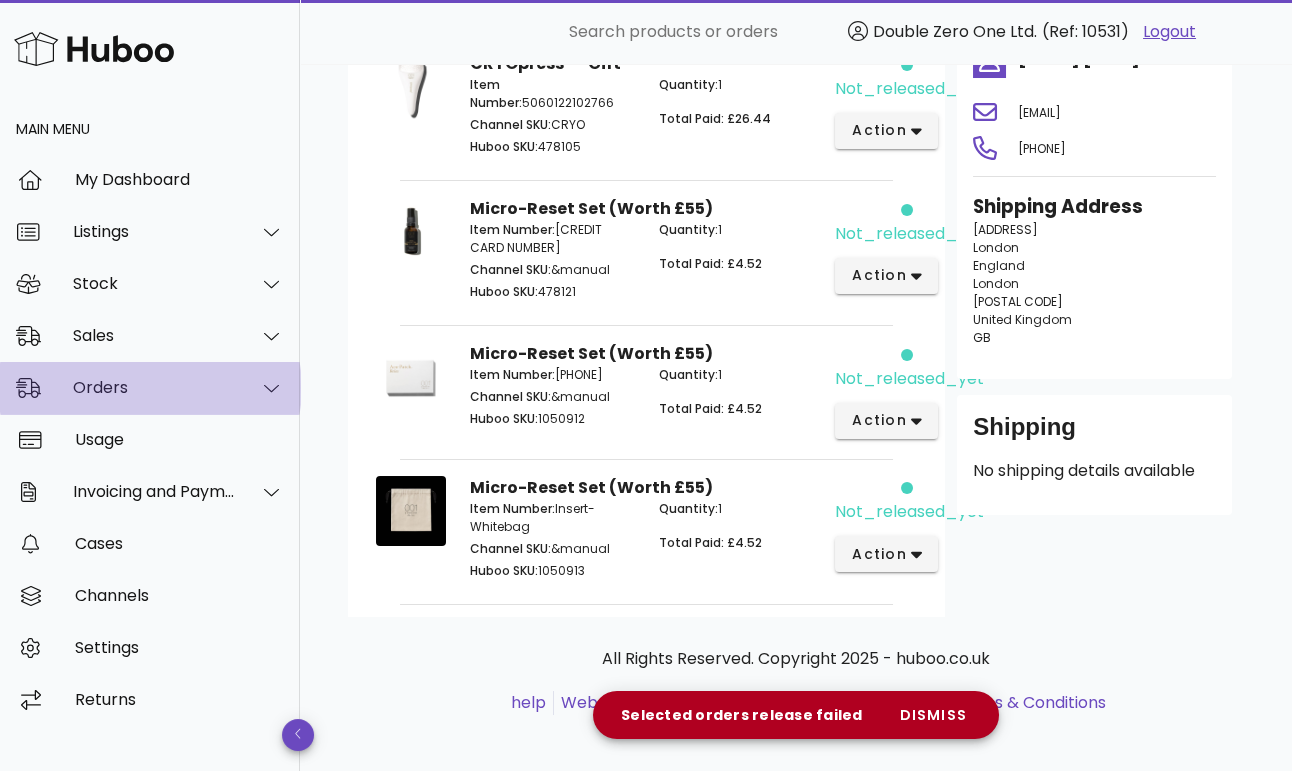 click on "Orders" at bounding box center [154, 387] 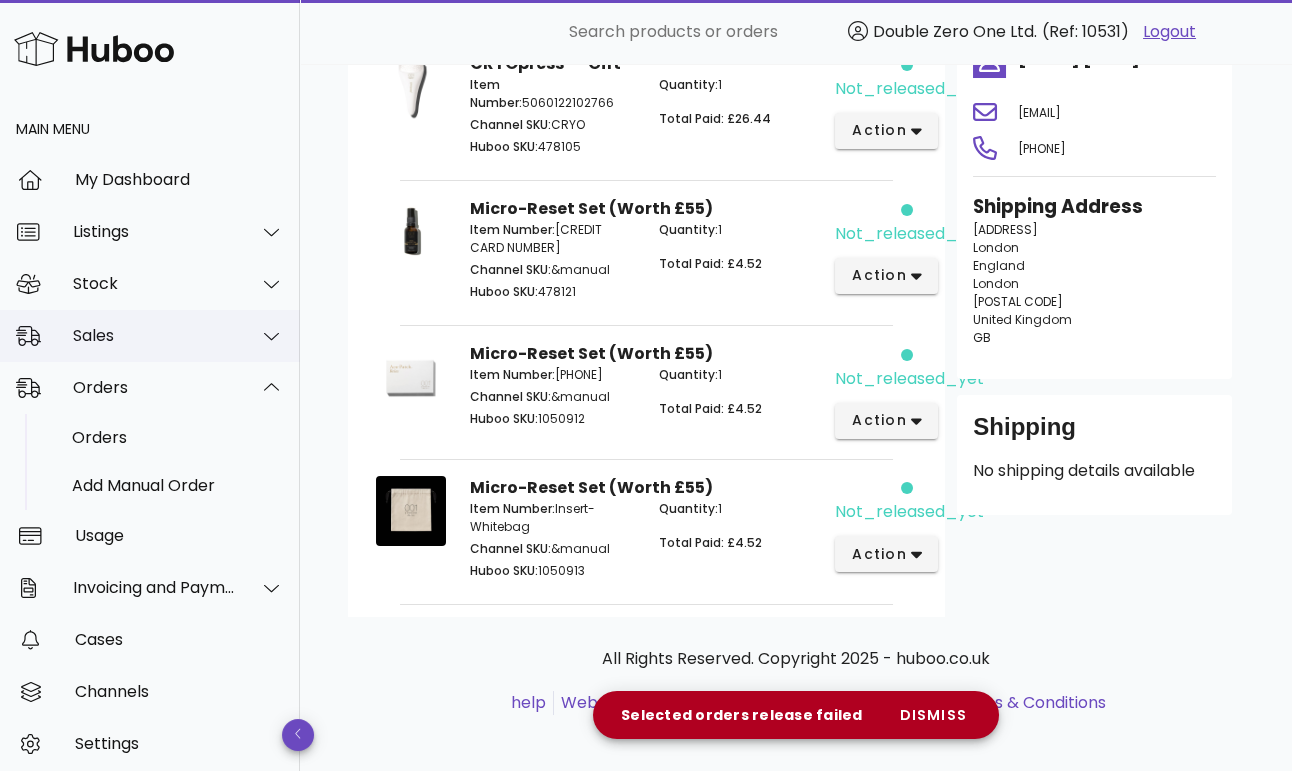 click on "Sales" at bounding box center [150, 336] 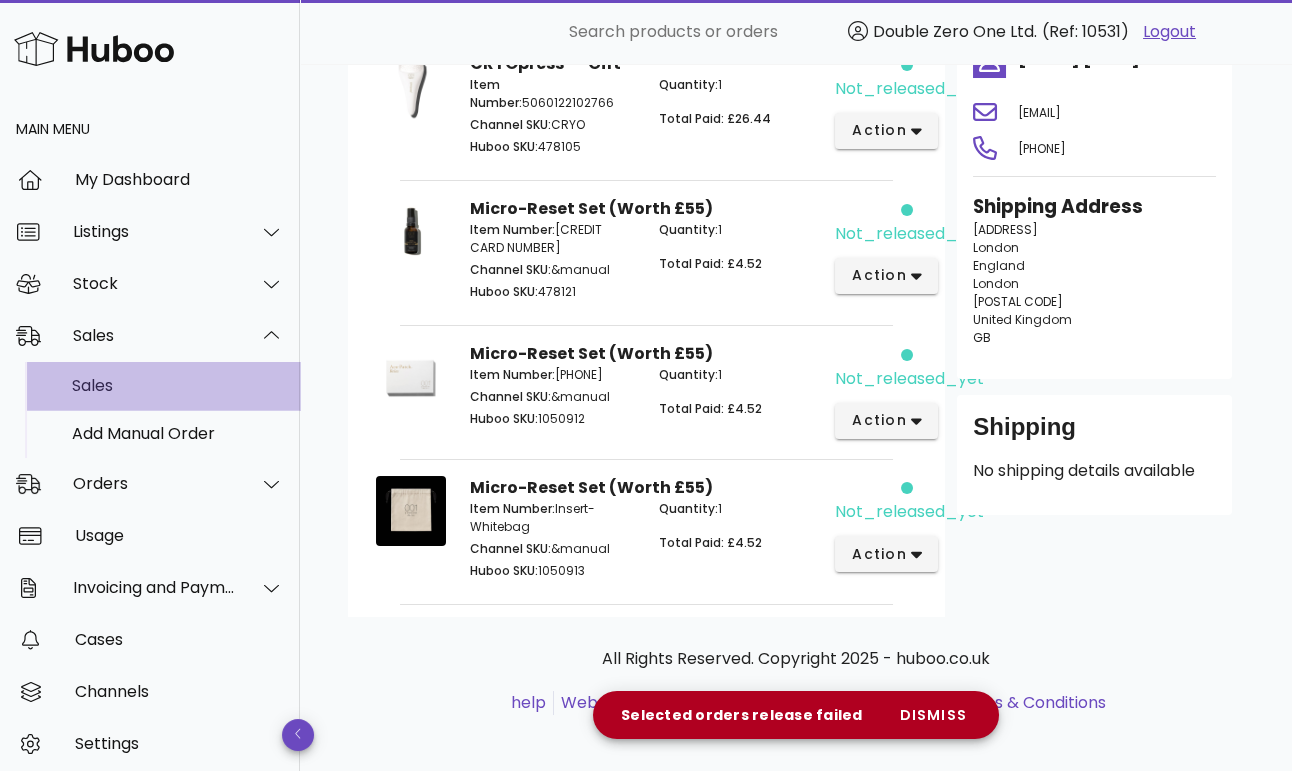 click on "Sales" at bounding box center [178, 385] 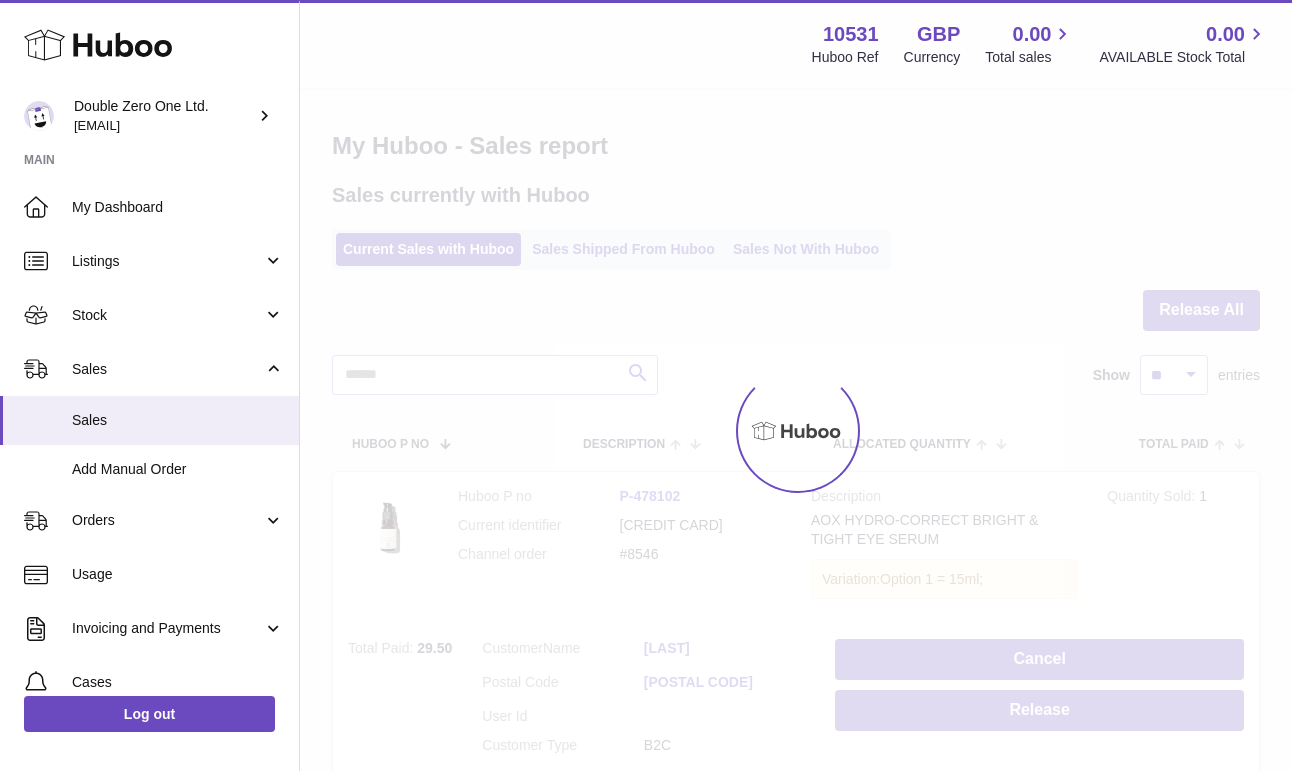 scroll, scrollTop: 0, scrollLeft: 0, axis: both 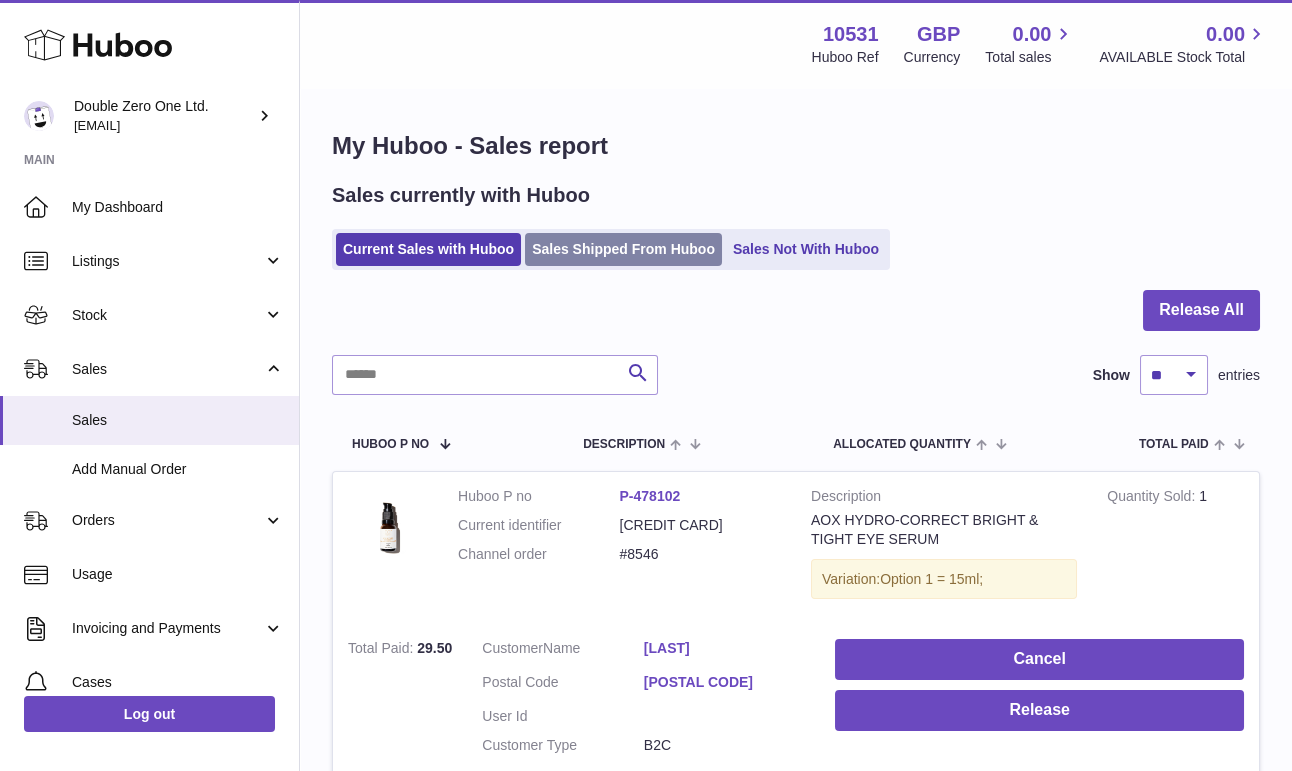 click on "Sales Shipped From Huboo" at bounding box center (623, 249) 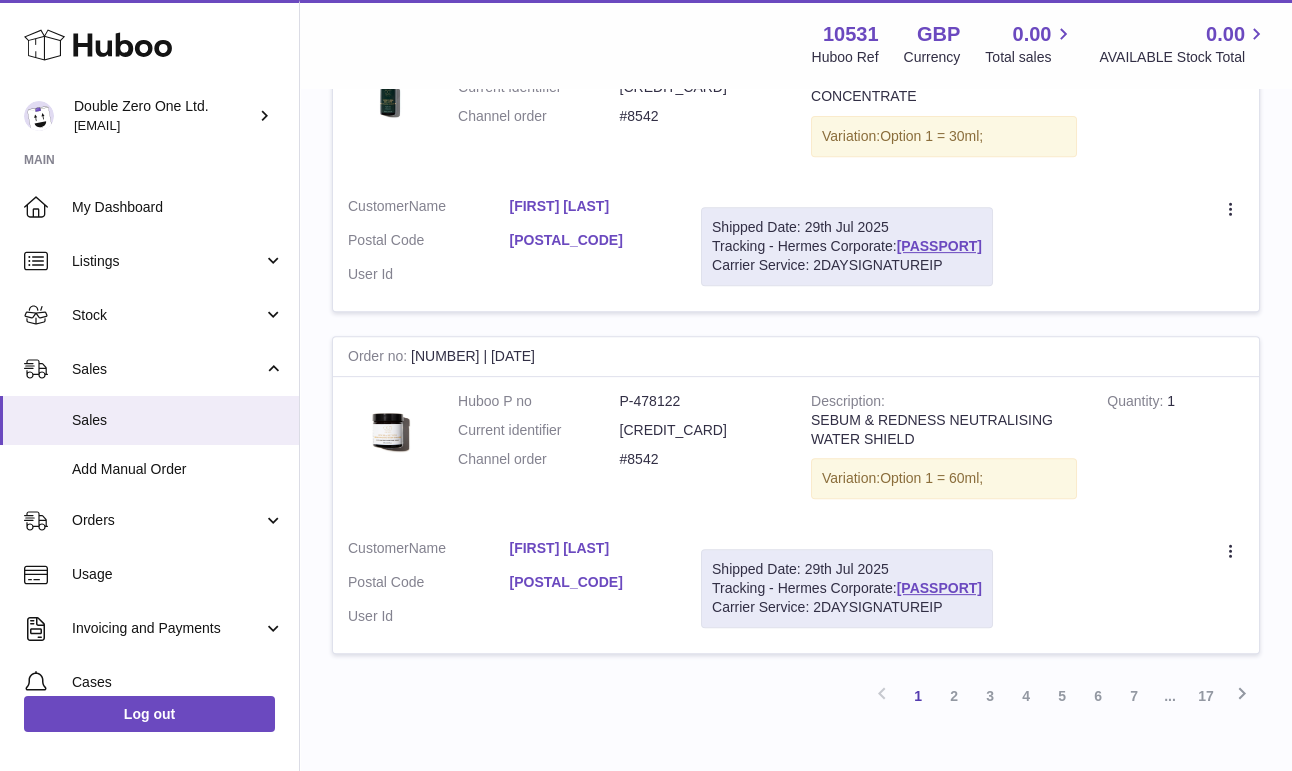 scroll, scrollTop: 3182, scrollLeft: 0, axis: vertical 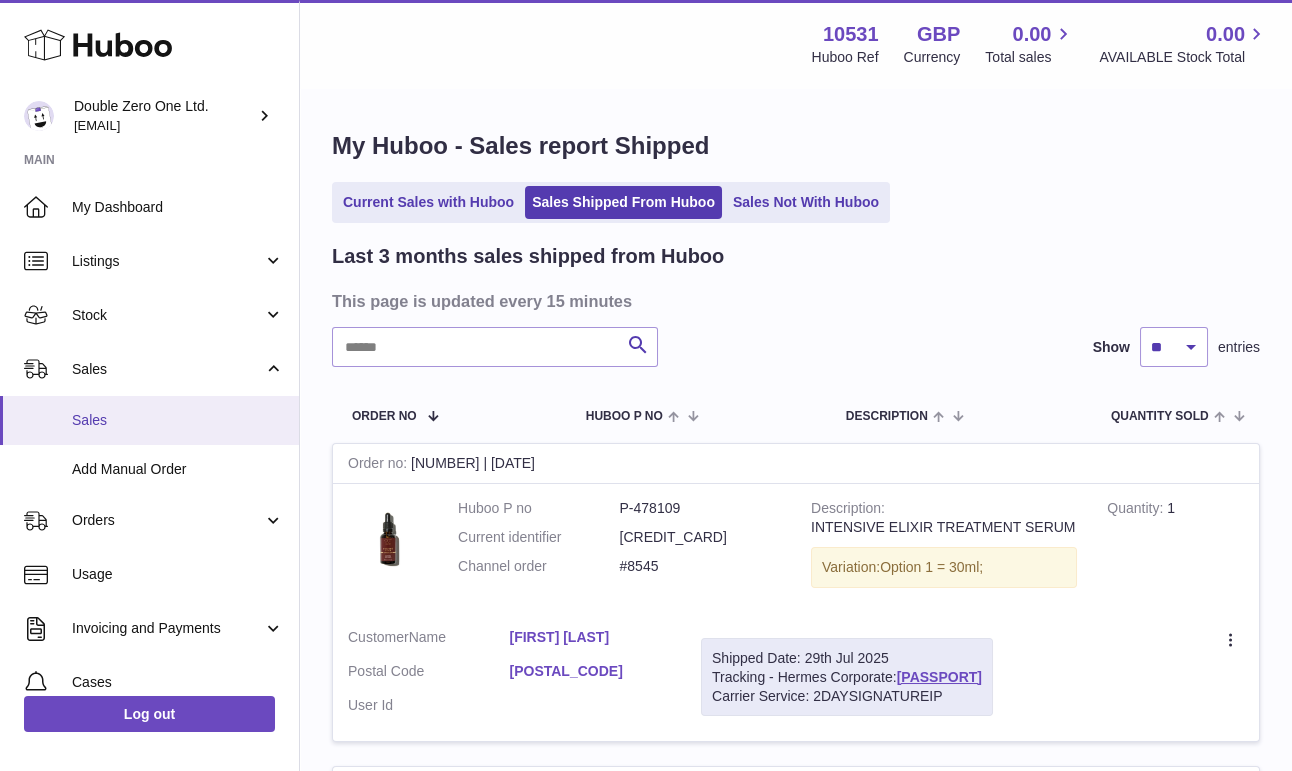 click on "Sales" at bounding box center [178, 420] 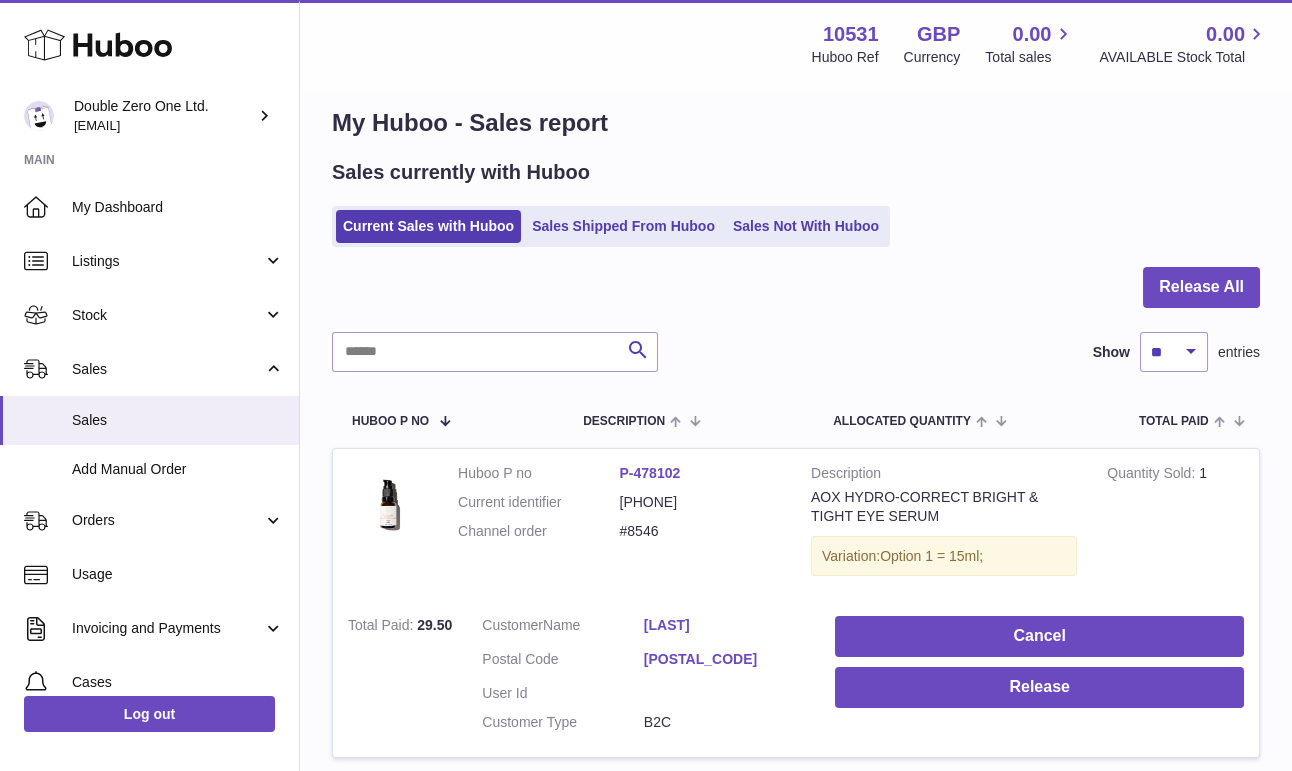 scroll, scrollTop: 29, scrollLeft: 0, axis: vertical 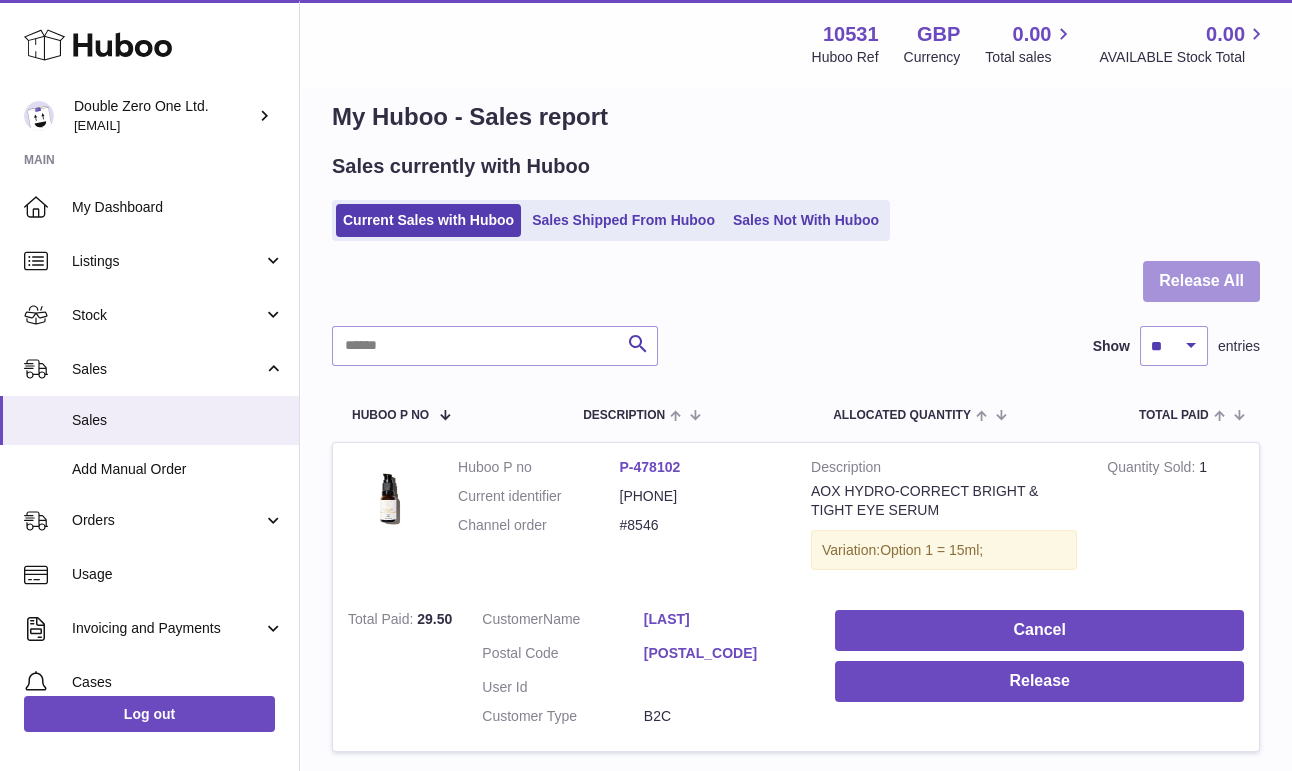 click on "Release All" at bounding box center [1201, 281] 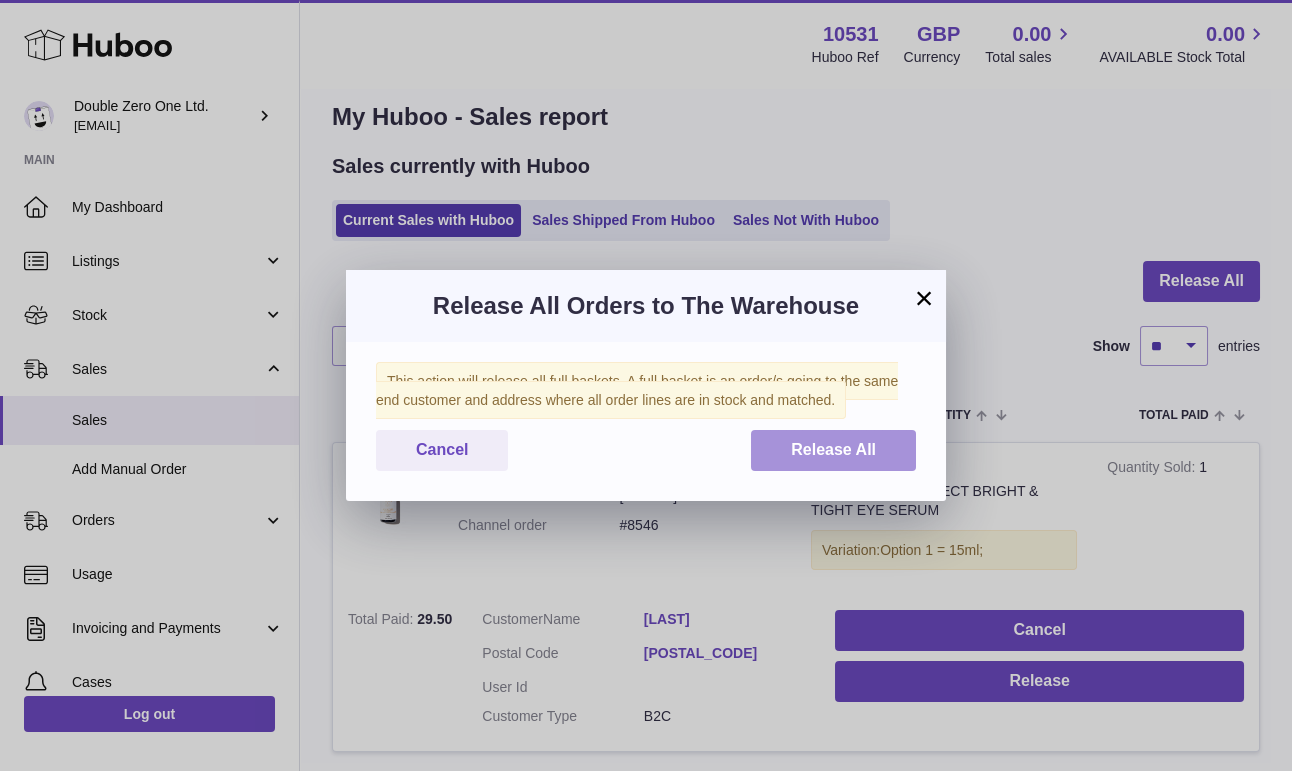 click on "Release All" at bounding box center (833, 450) 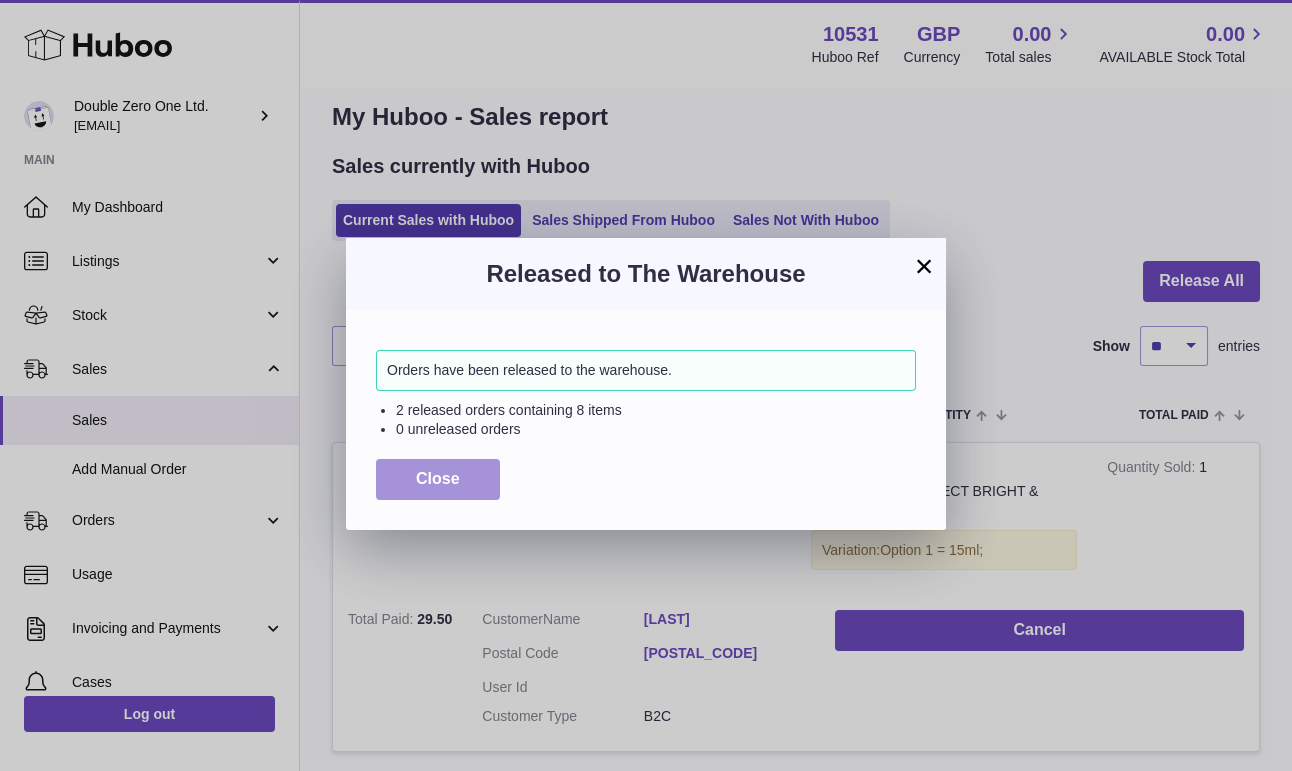 click on "Close" at bounding box center (438, 479) 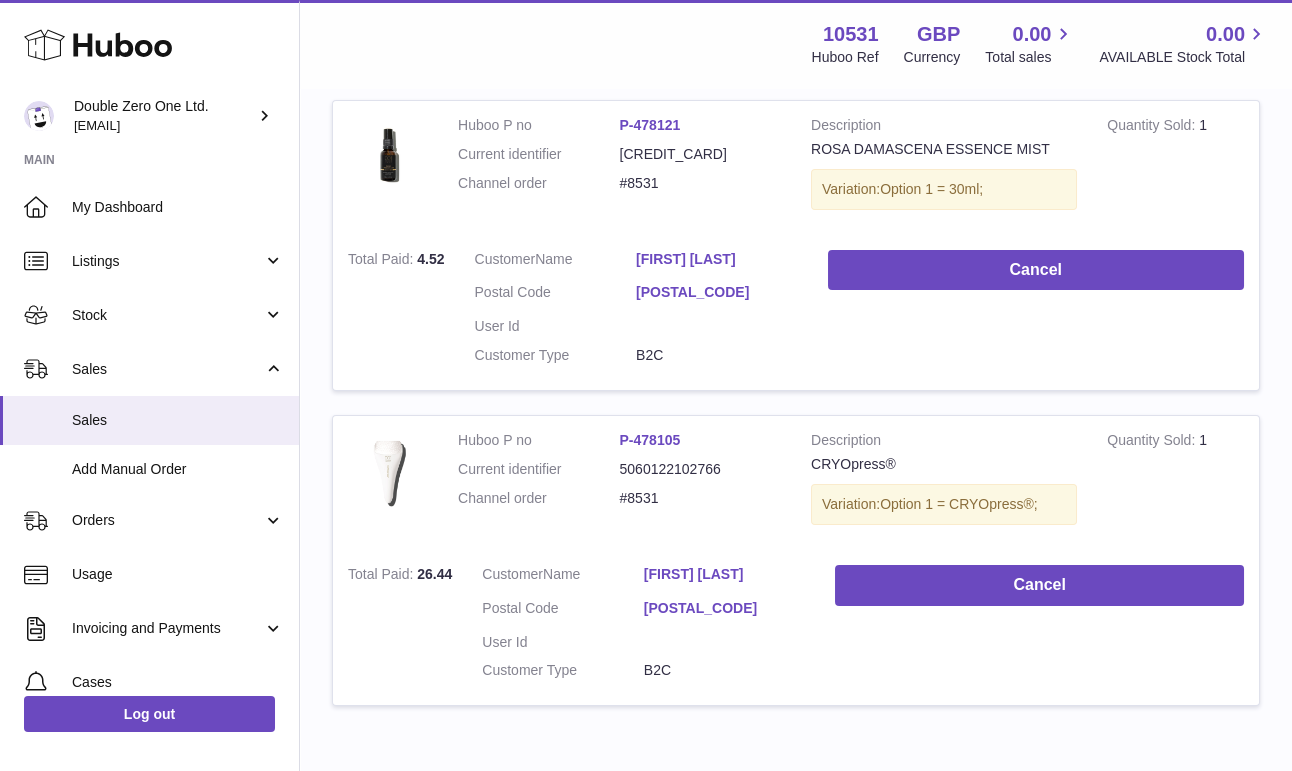 scroll, scrollTop: 2406, scrollLeft: 0, axis: vertical 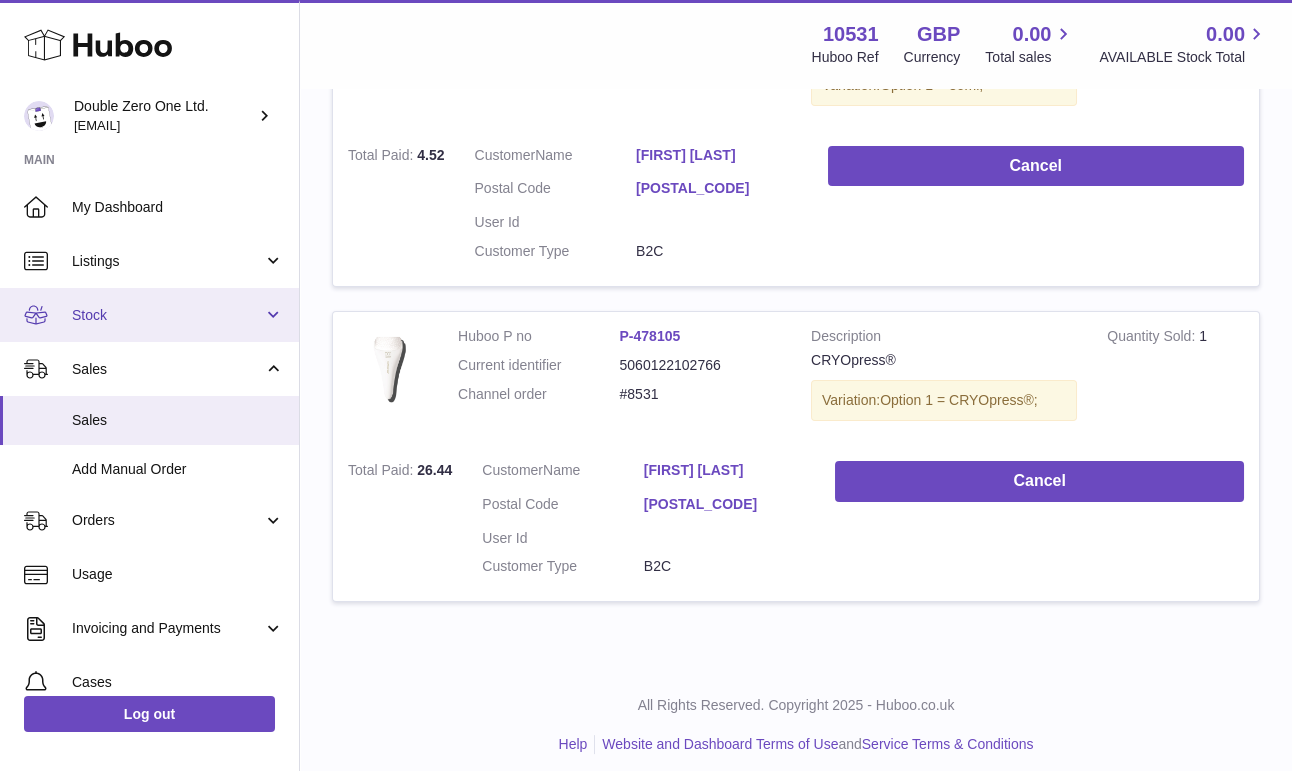 click on "Stock" at bounding box center (149, 315) 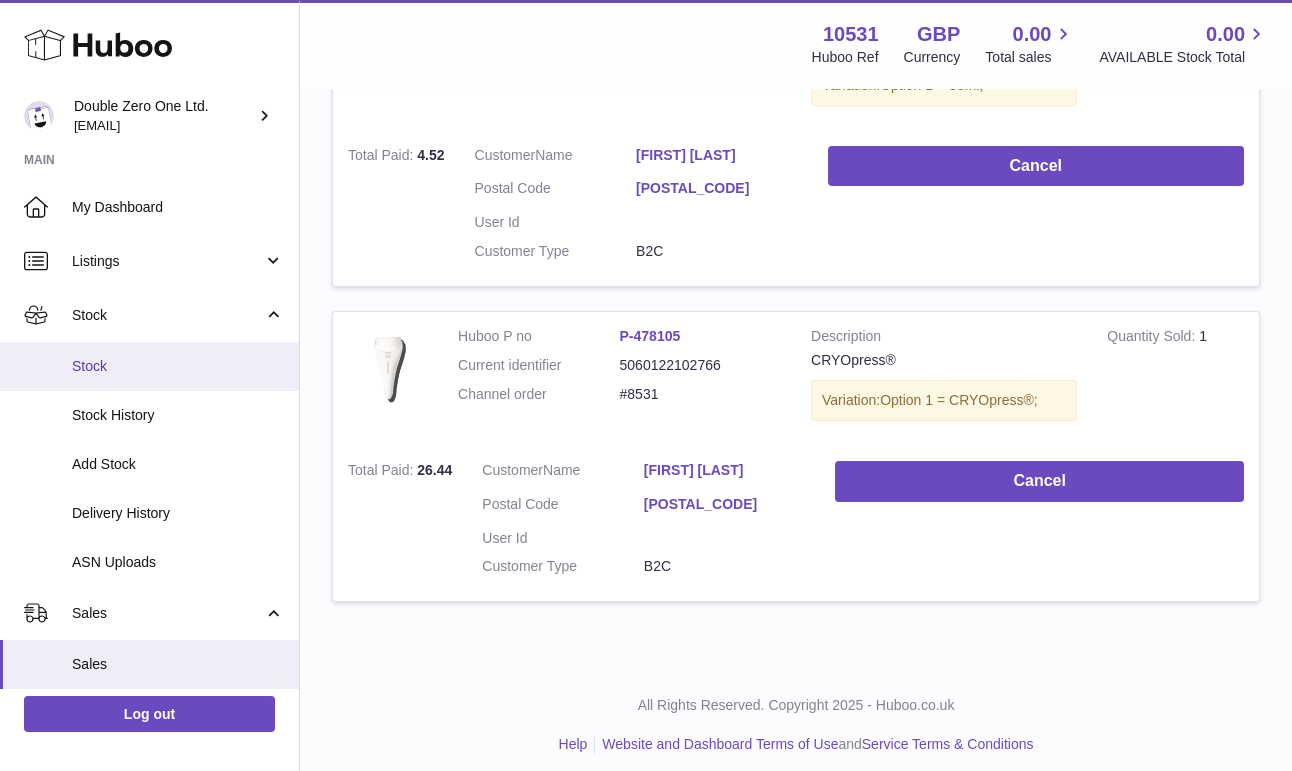 click on "Stock" at bounding box center (178, 366) 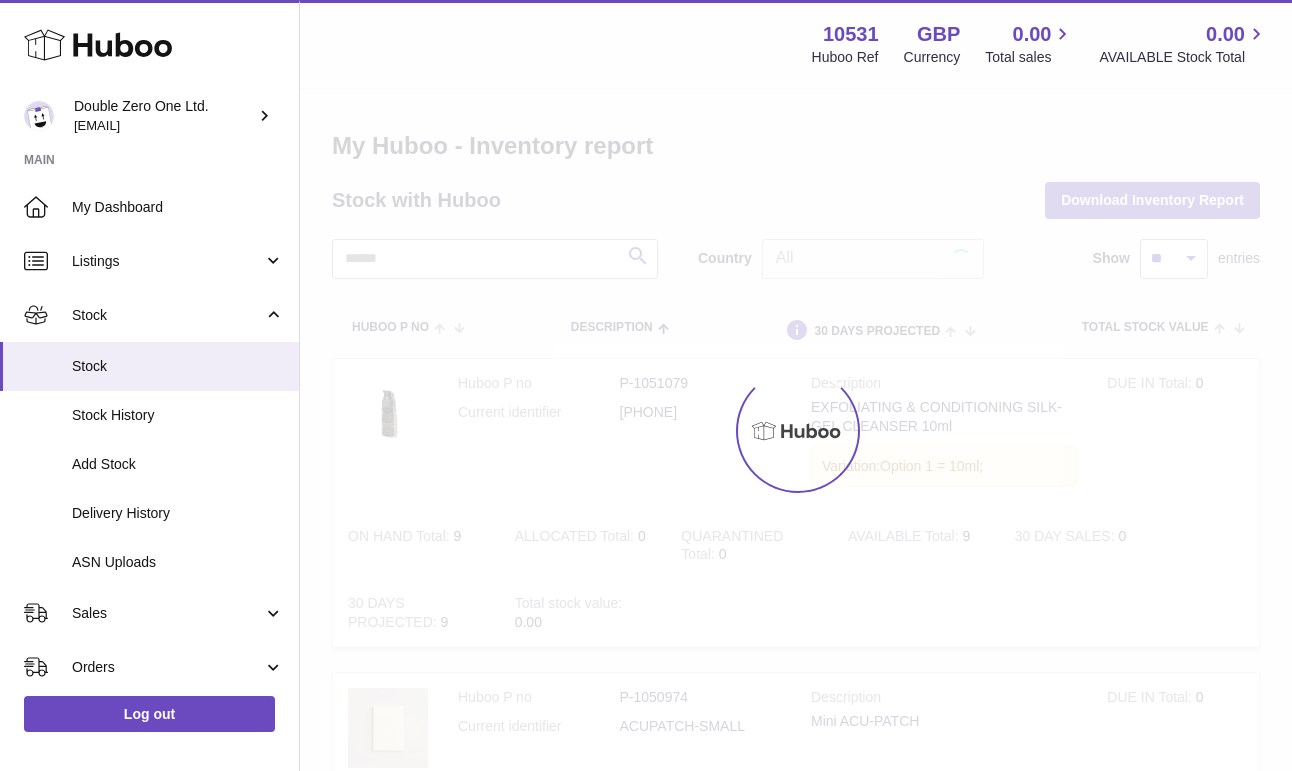 scroll, scrollTop: 0, scrollLeft: 0, axis: both 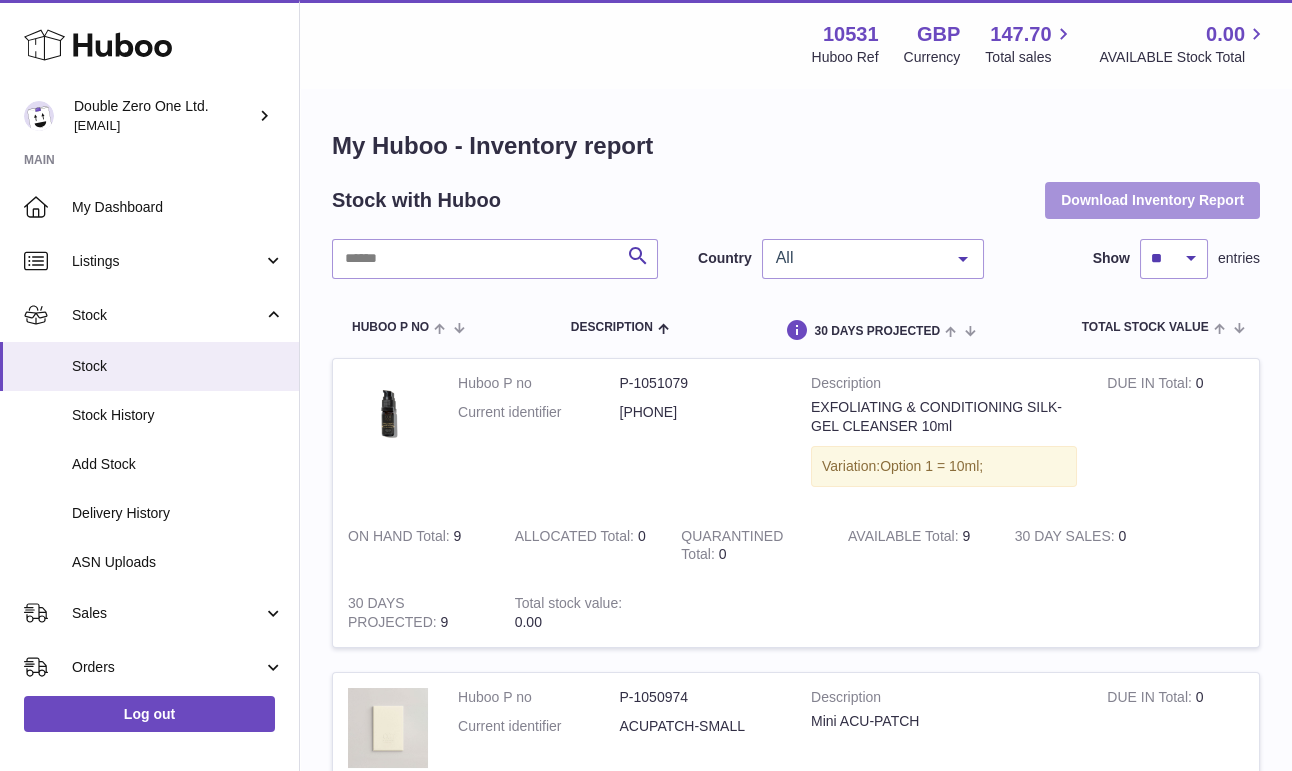 click on "Download Inventory Report" at bounding box center [1152, 200] 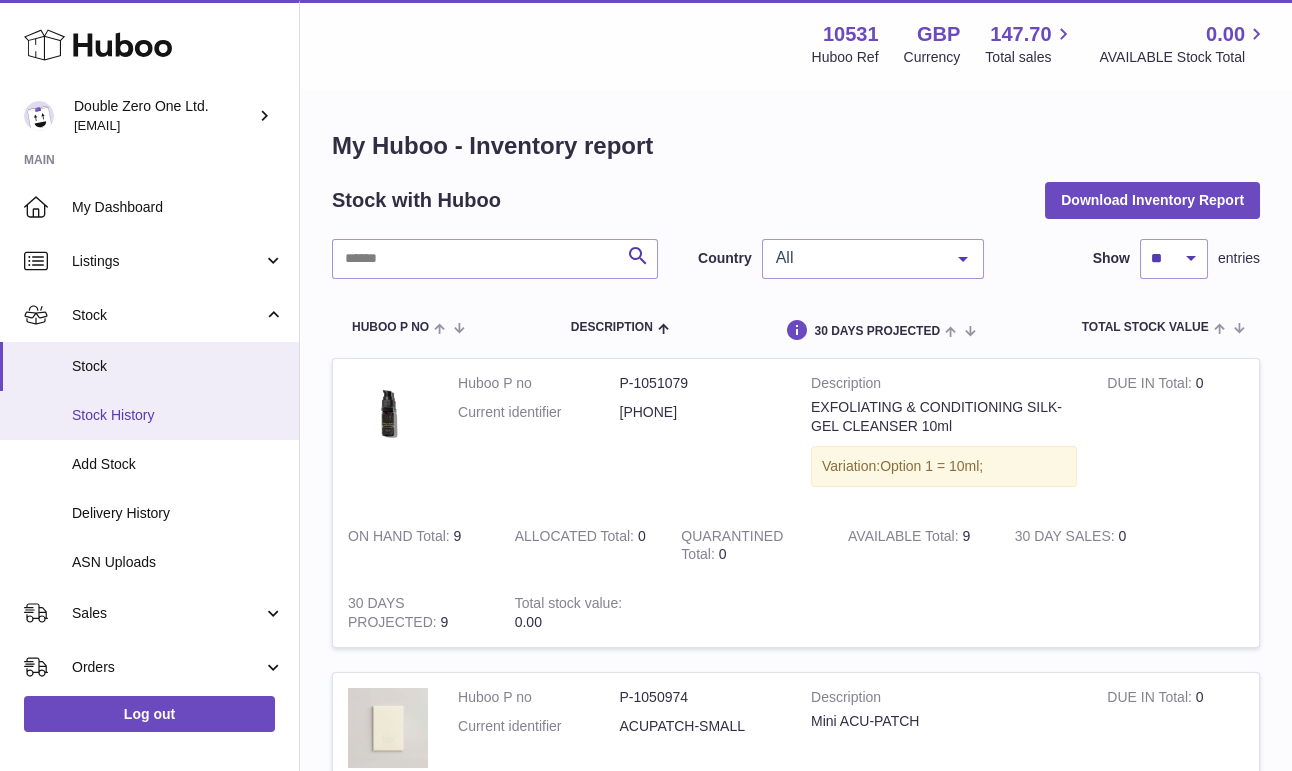 click on "Stock History" at bounding box center [149, 415] 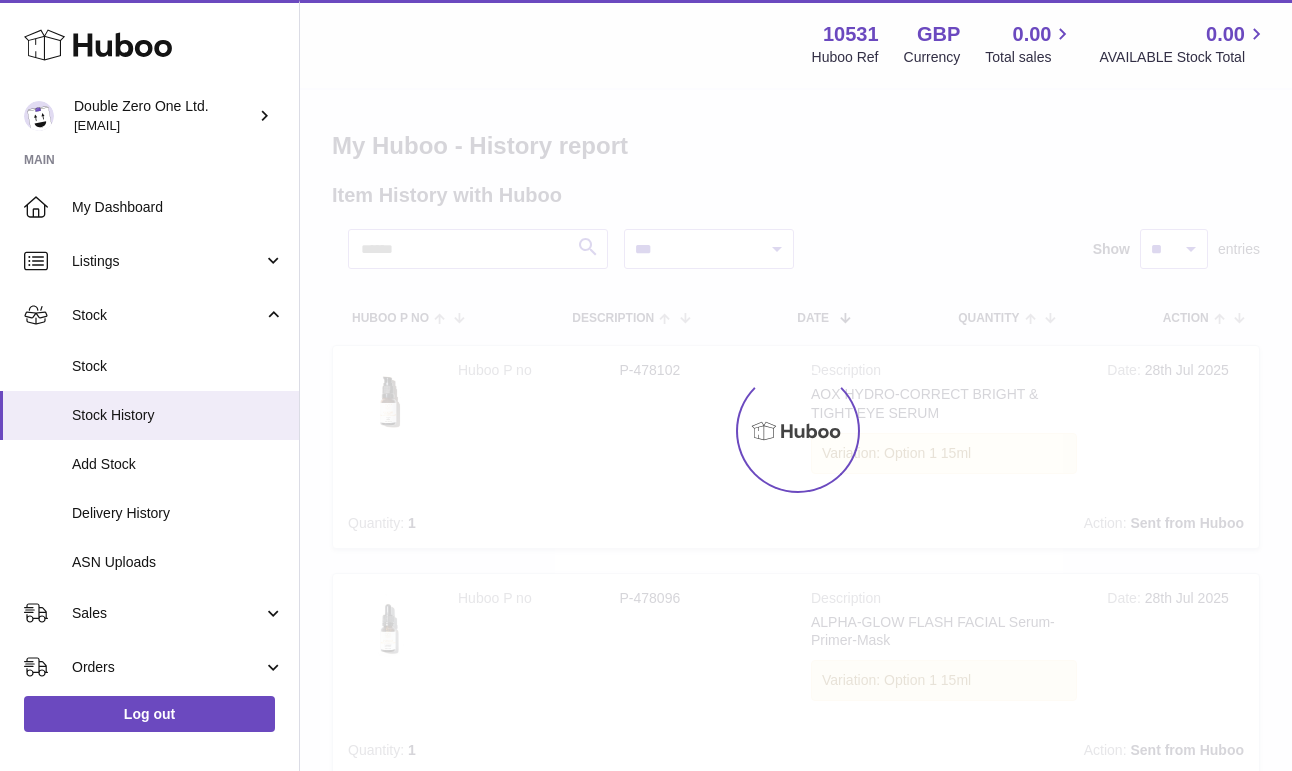 scroll, scrollTop: 0, scrollLeft: 0, axis: both 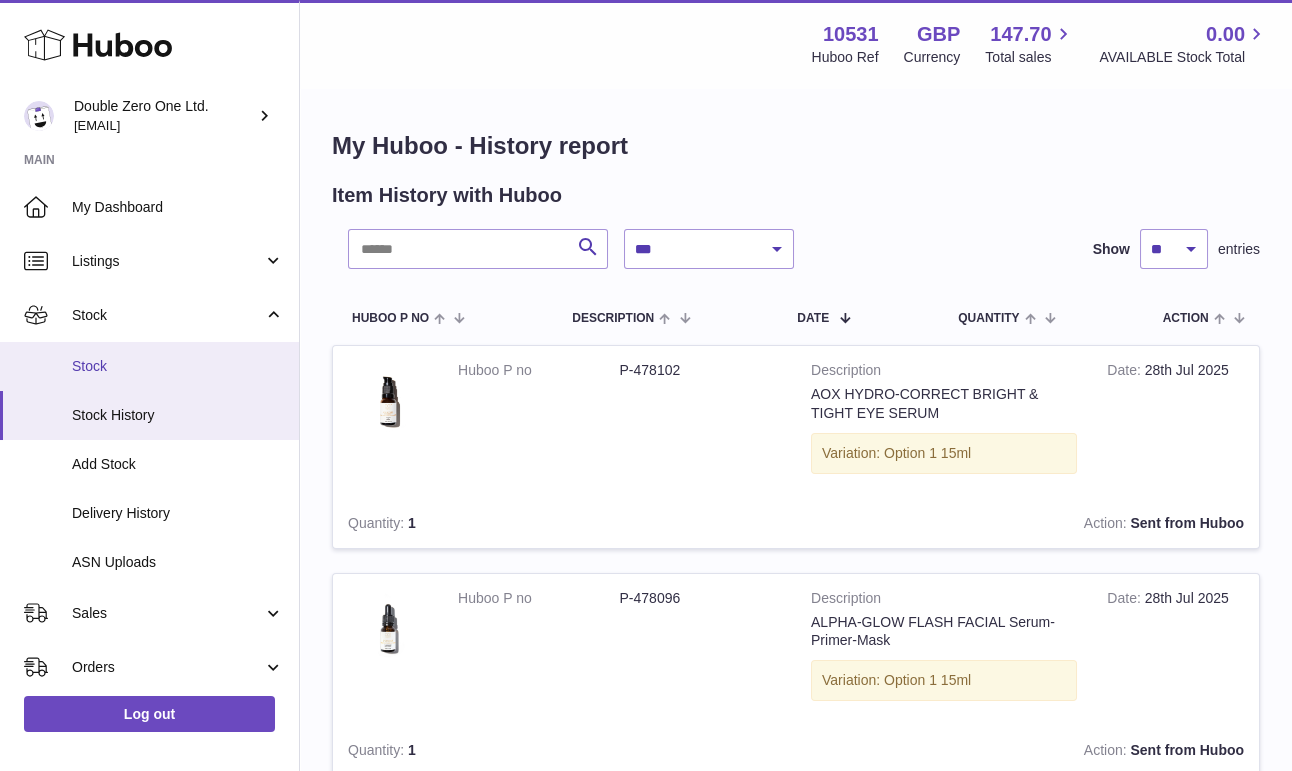 click on "Stock" at bounding box center [178, 366] 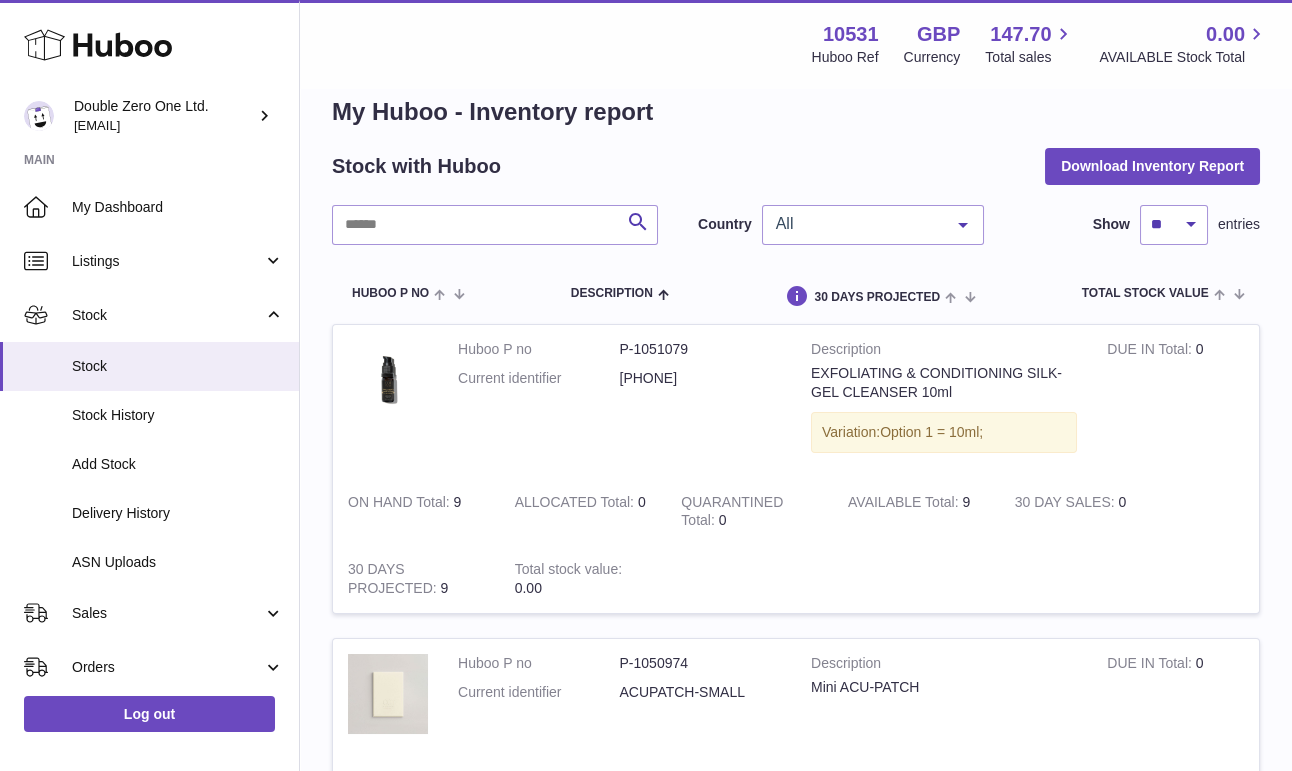 scroll, scrollTop: 0, scrollLeft: 0, axis: both 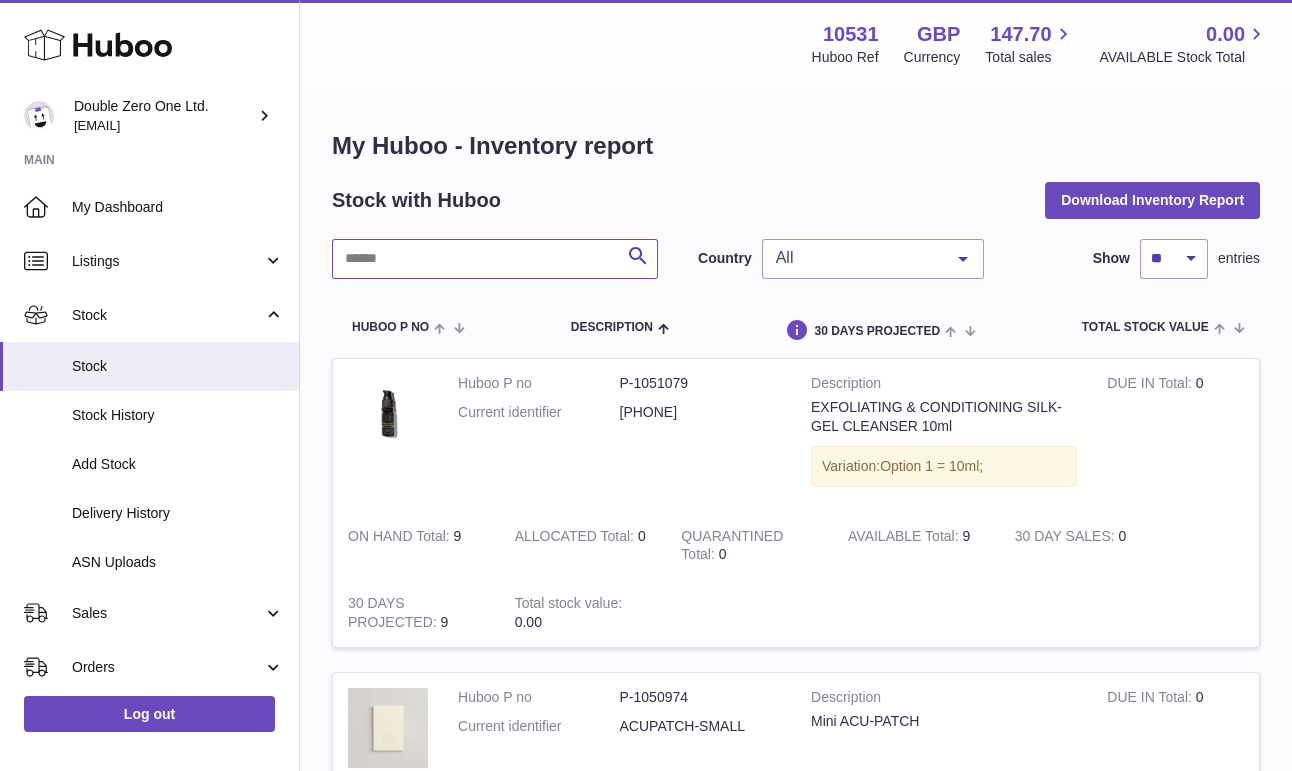 click at bounding box center [495, 259] 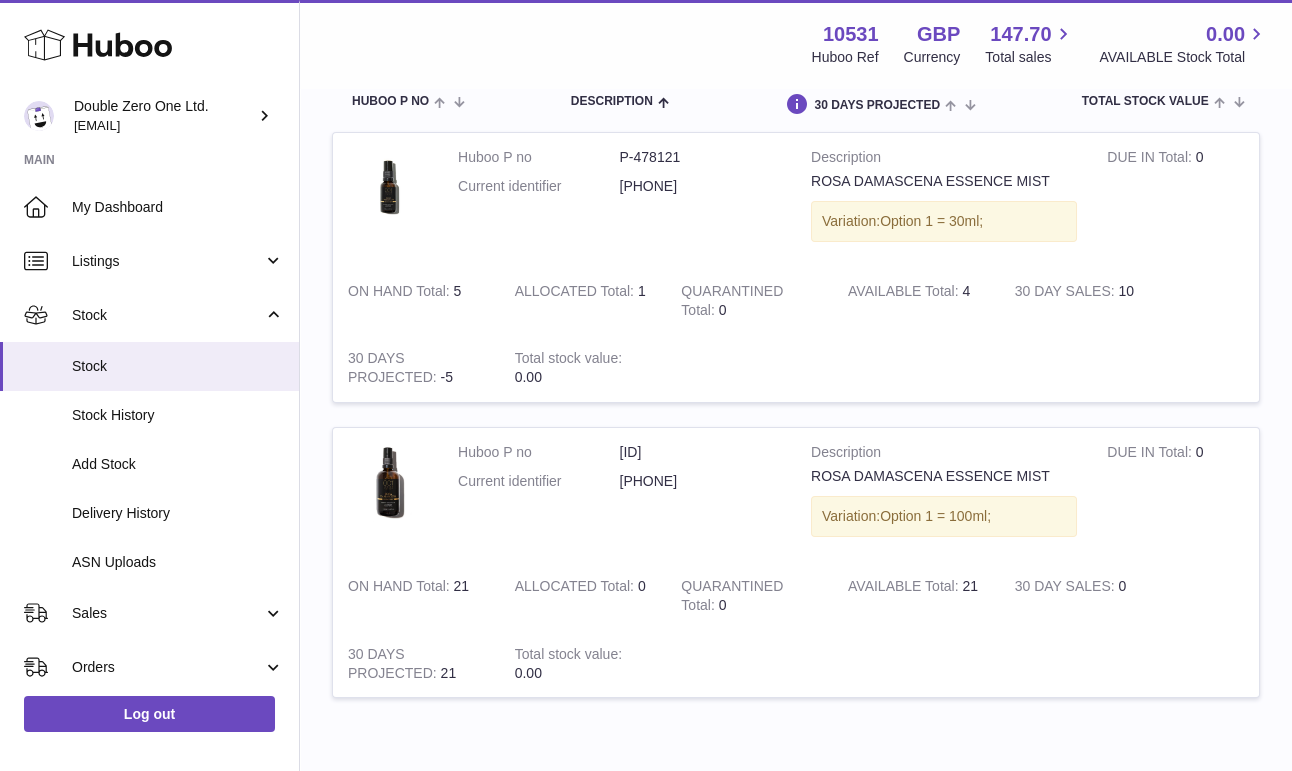 scroll, scrollTop: 231, scrollLeft: 0, axis: vertical 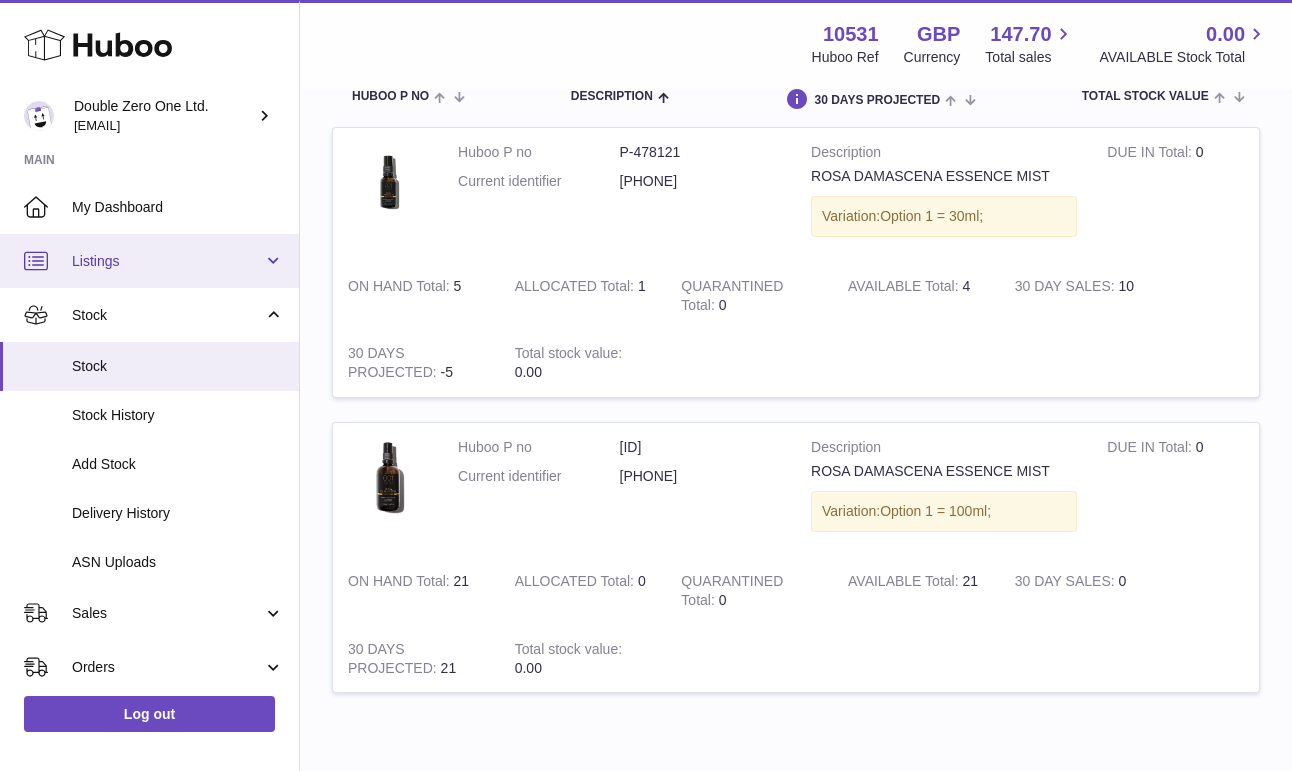 type on "****" 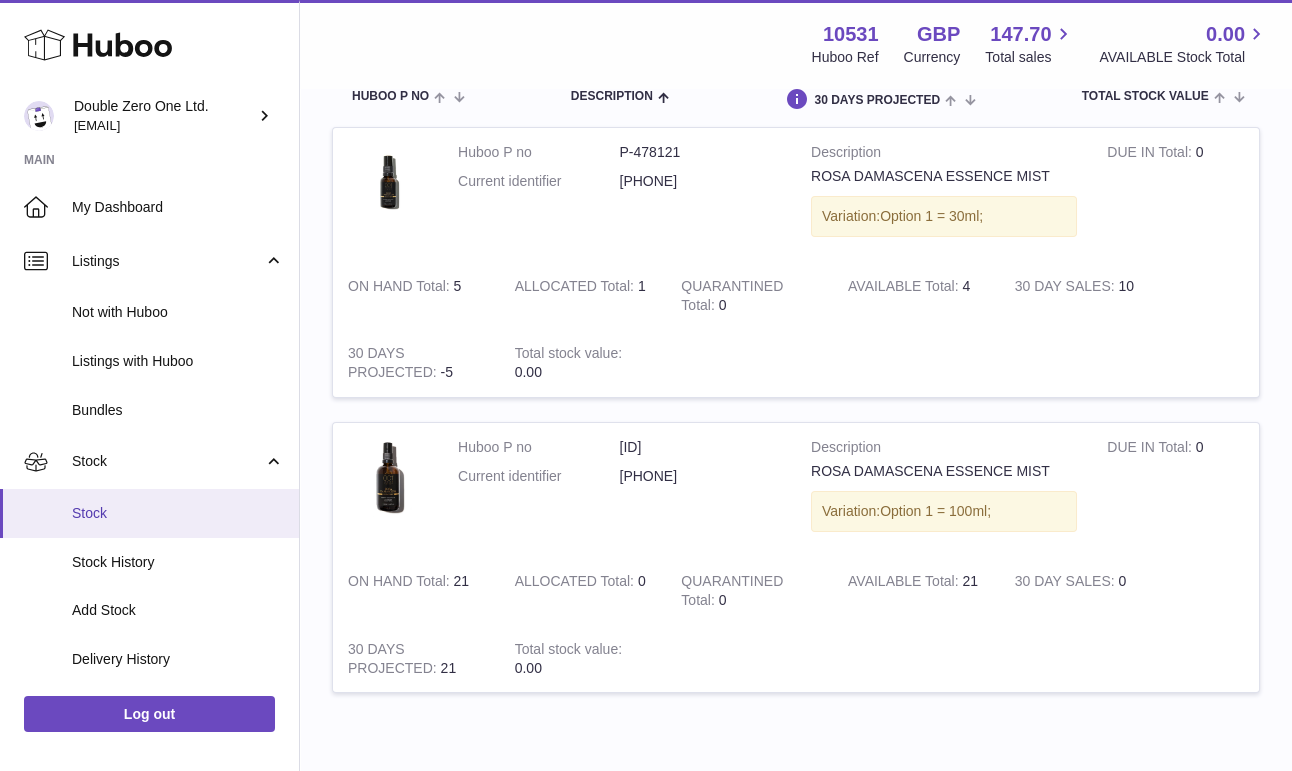 click on "Stock" at bounding box center (178, 513) 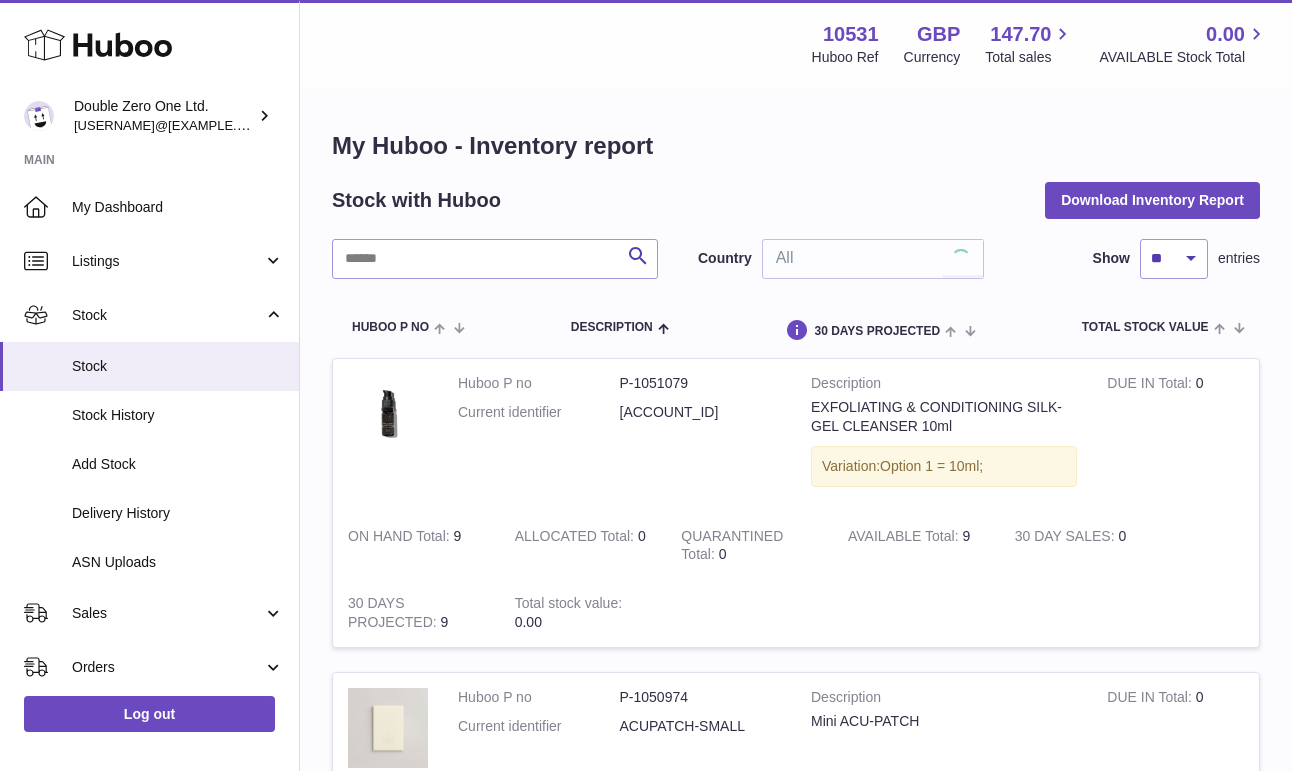 scroll, scrollTop: 0, scrollLeft: 0, axis: both 